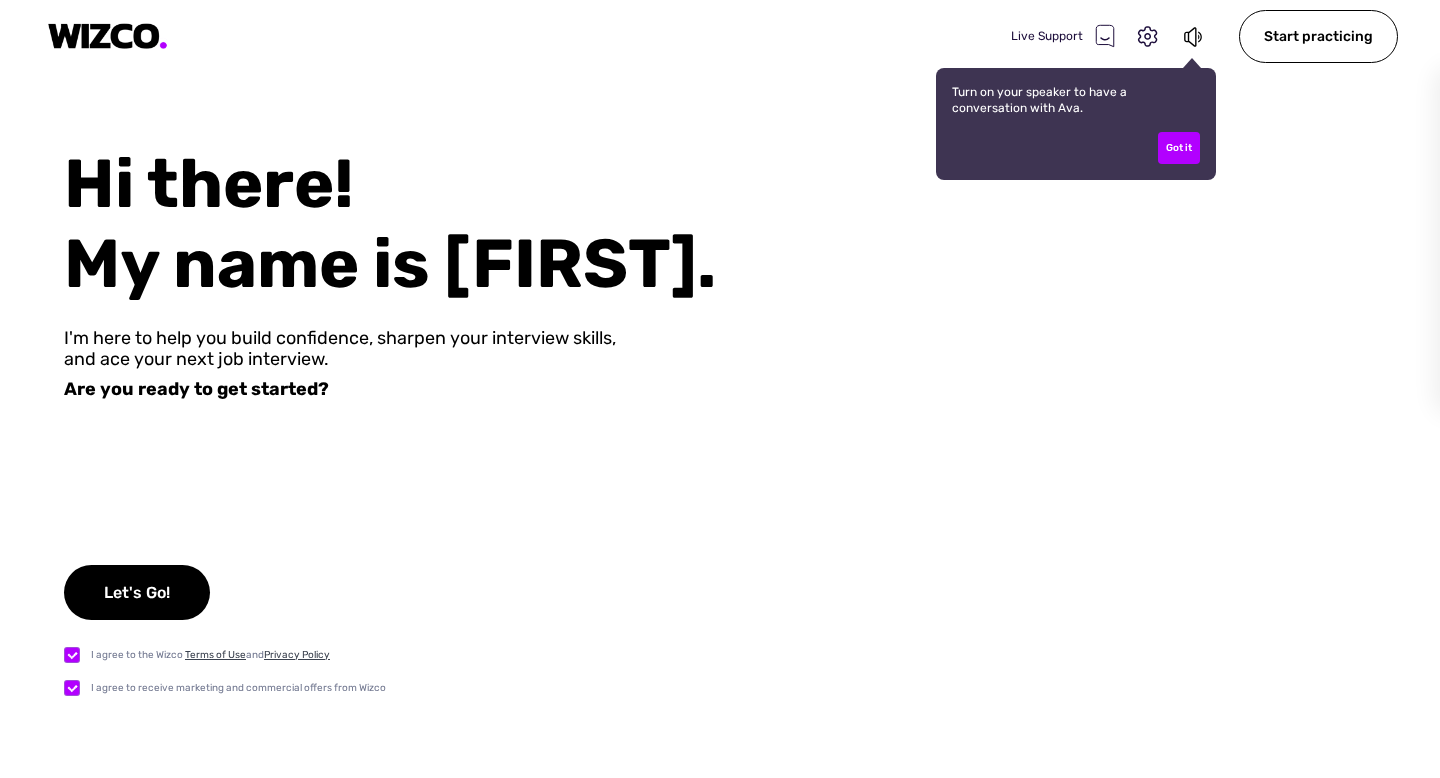 scroll, scrollTop: 0, scrollLeft: 0, axis: both 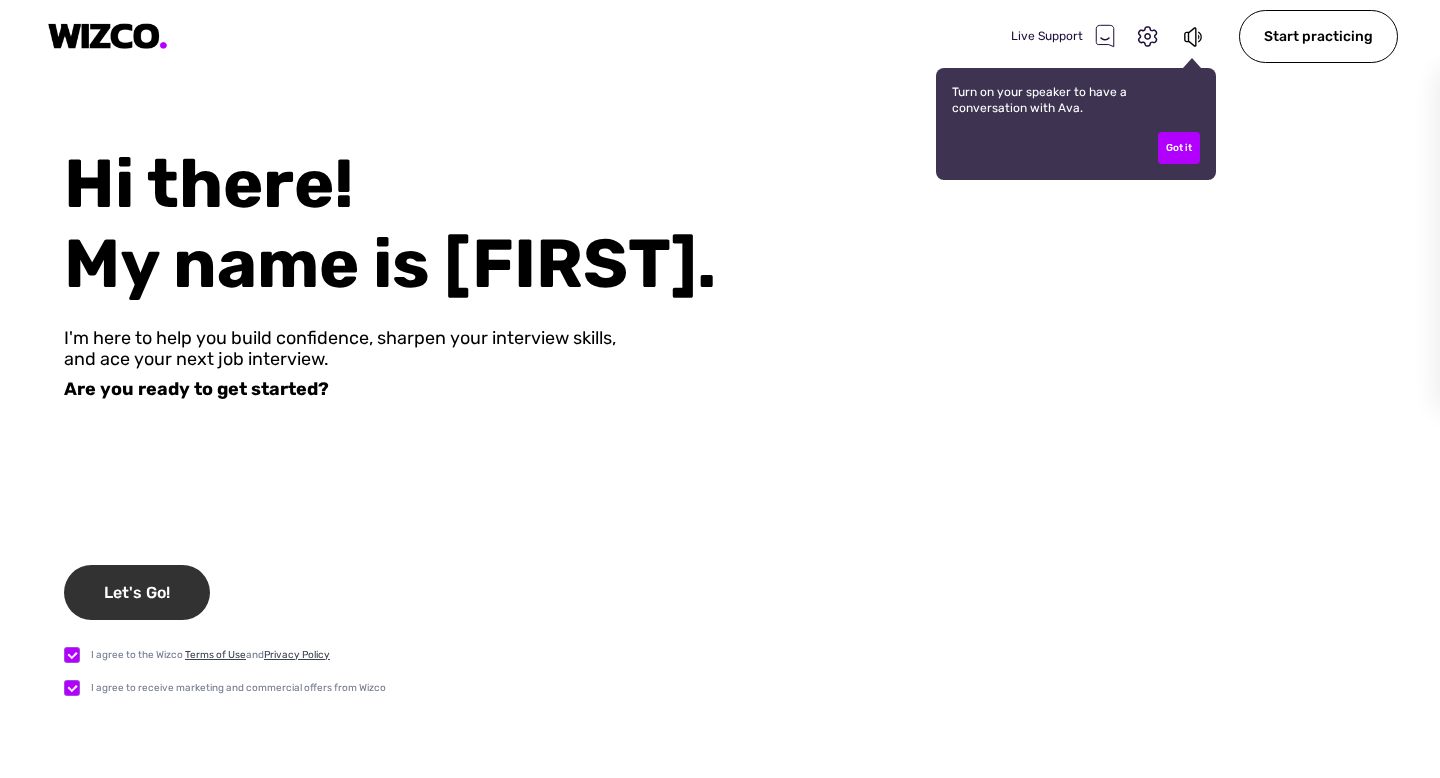 click on "Let's Go!" at bounding box center (137, 592) 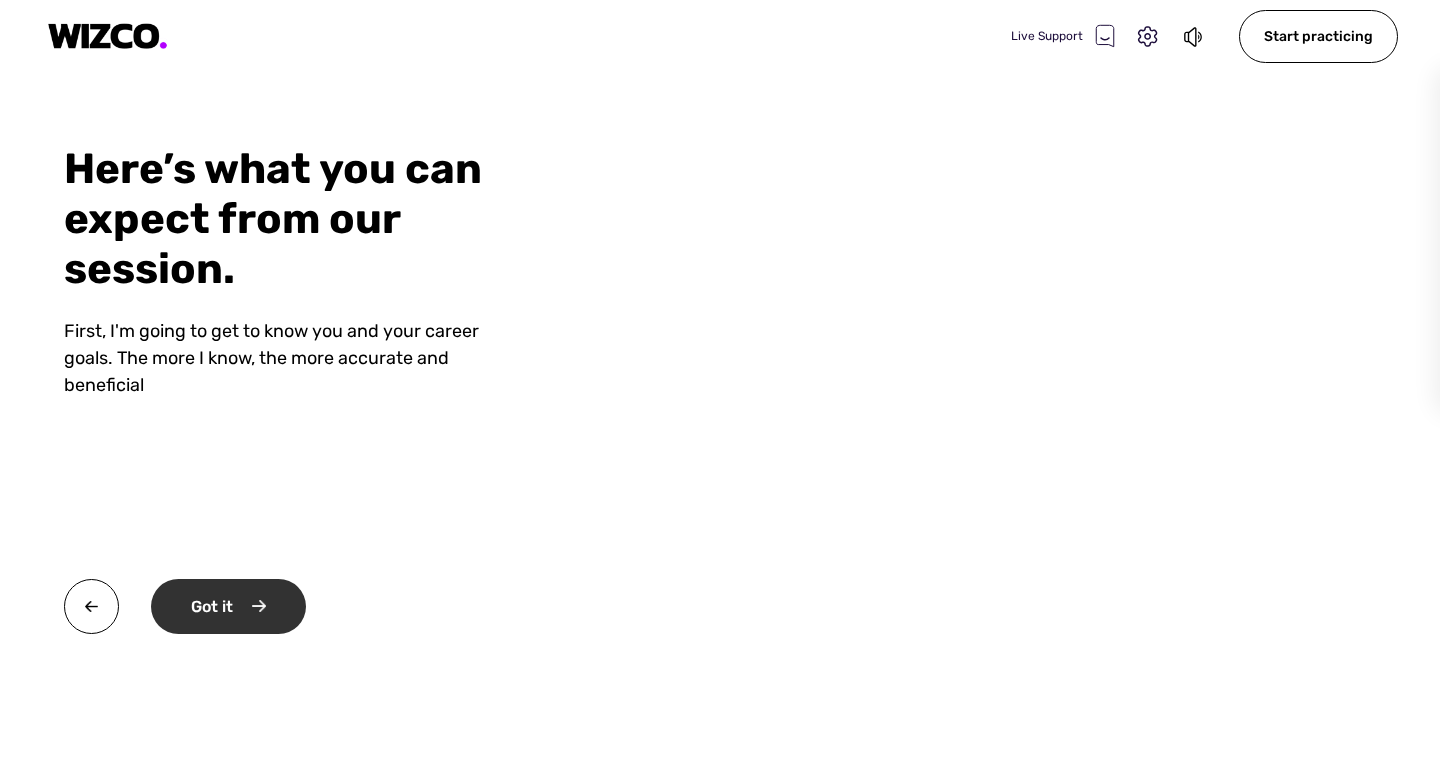 click on "Got it" at bounding box center [228, 606] 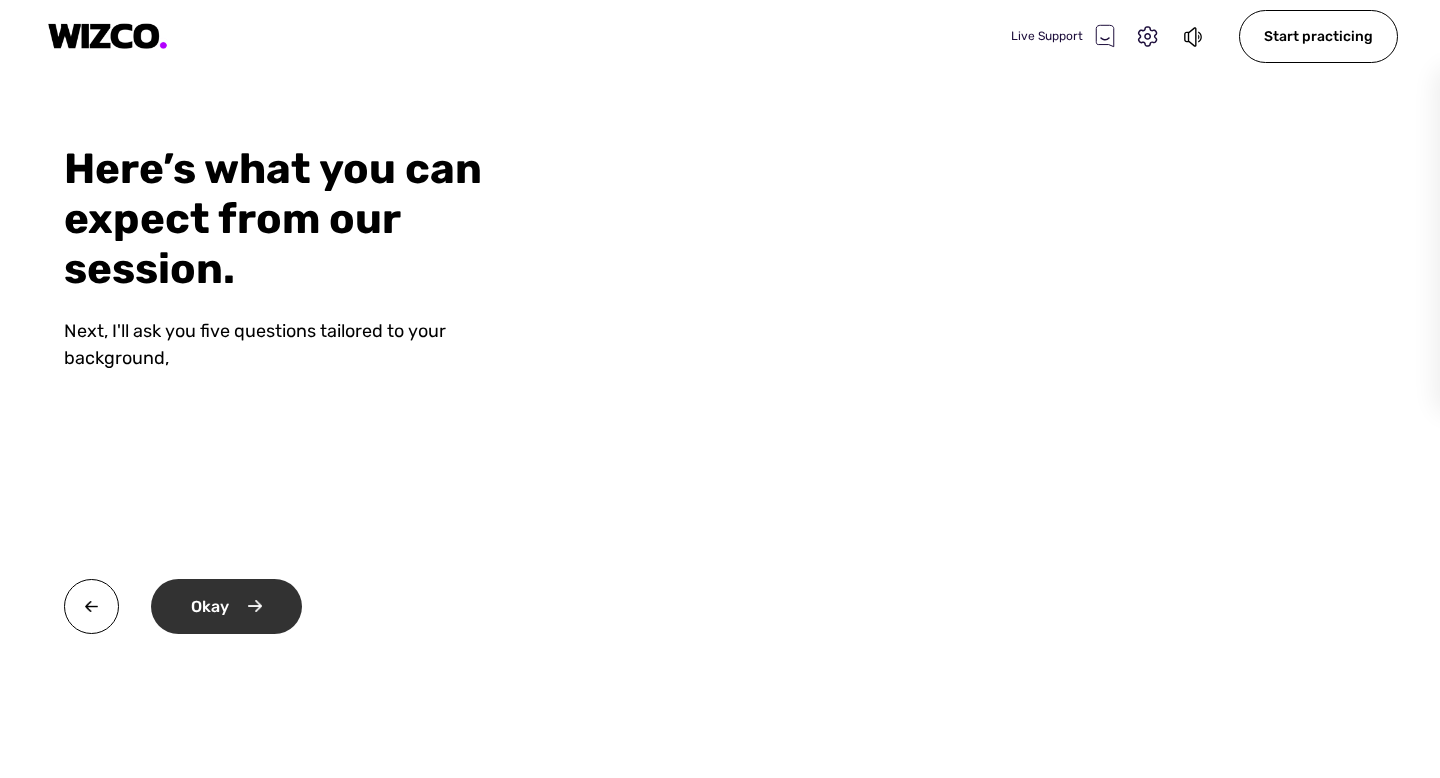 click on "Okay" at bounding box center (226, 606) 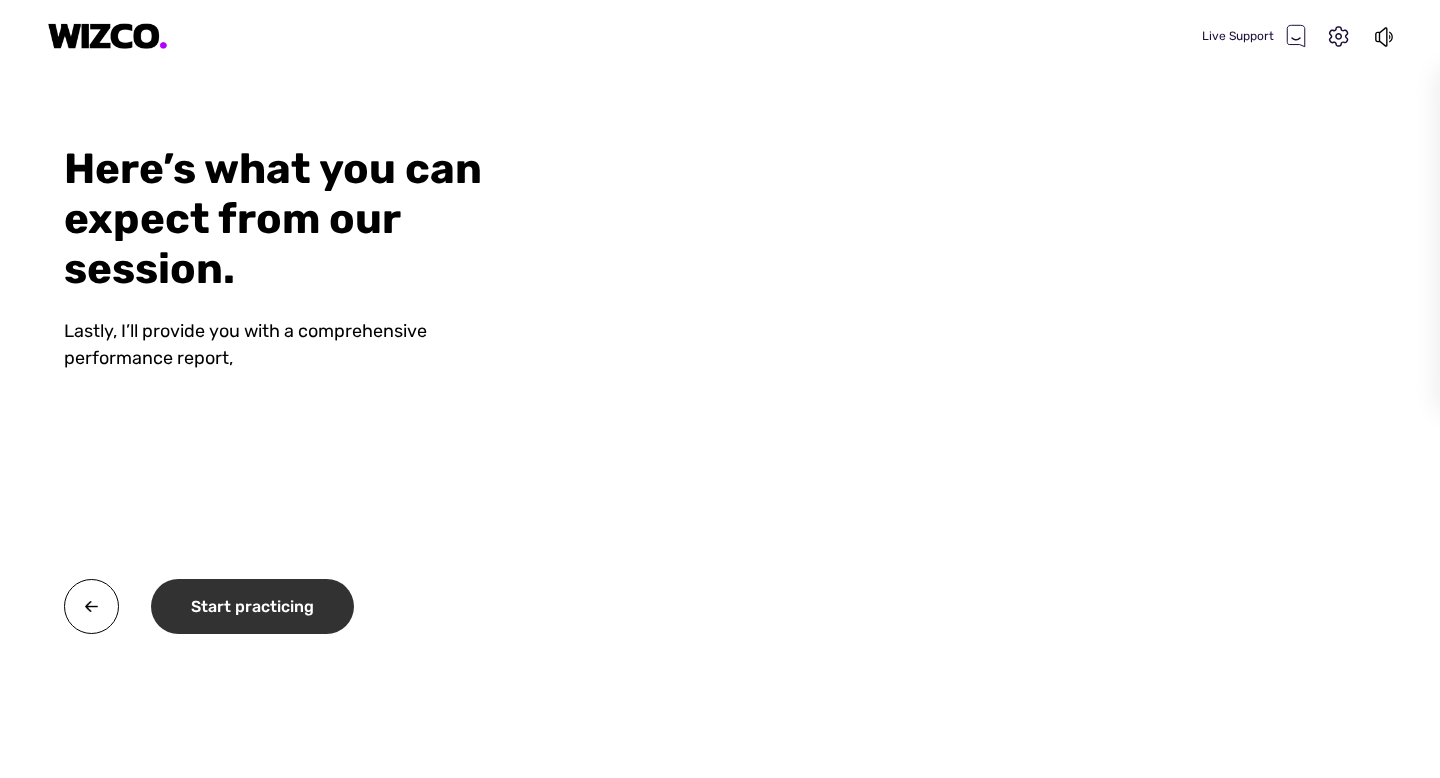 click on "Start practicing" at bounding box center [252, 606] 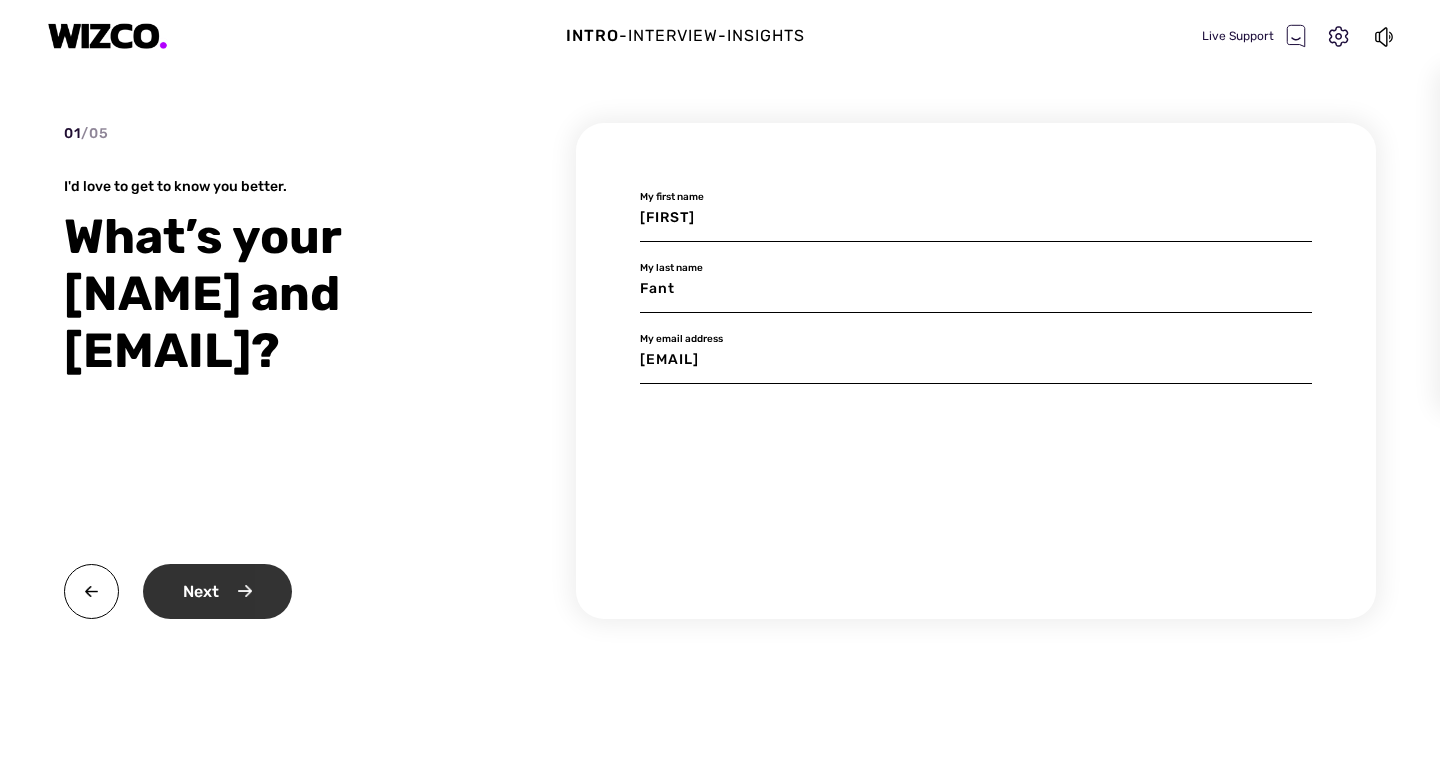 click on "Next" at bounding box center [217, 591] 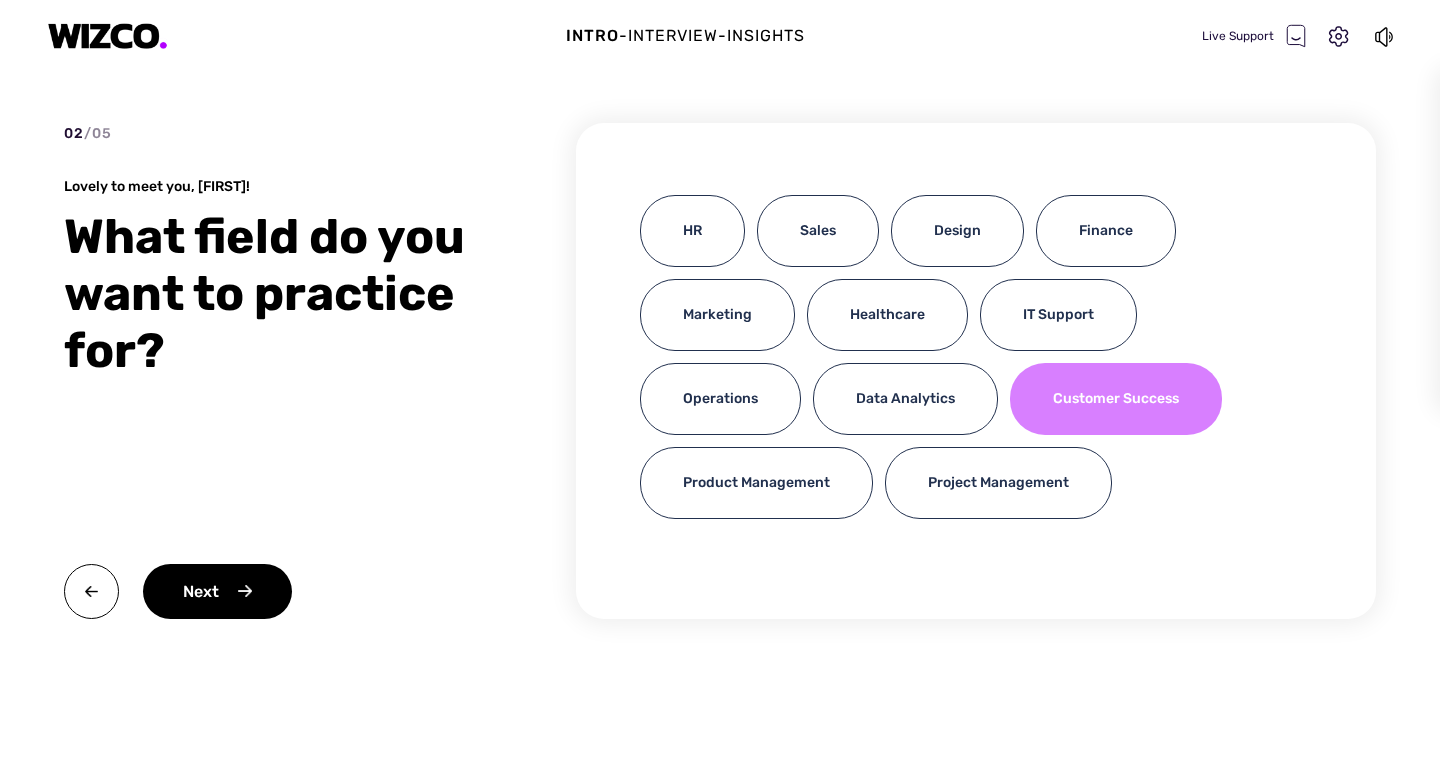 click on "Customer Success" at bounding box center (1116, 399) 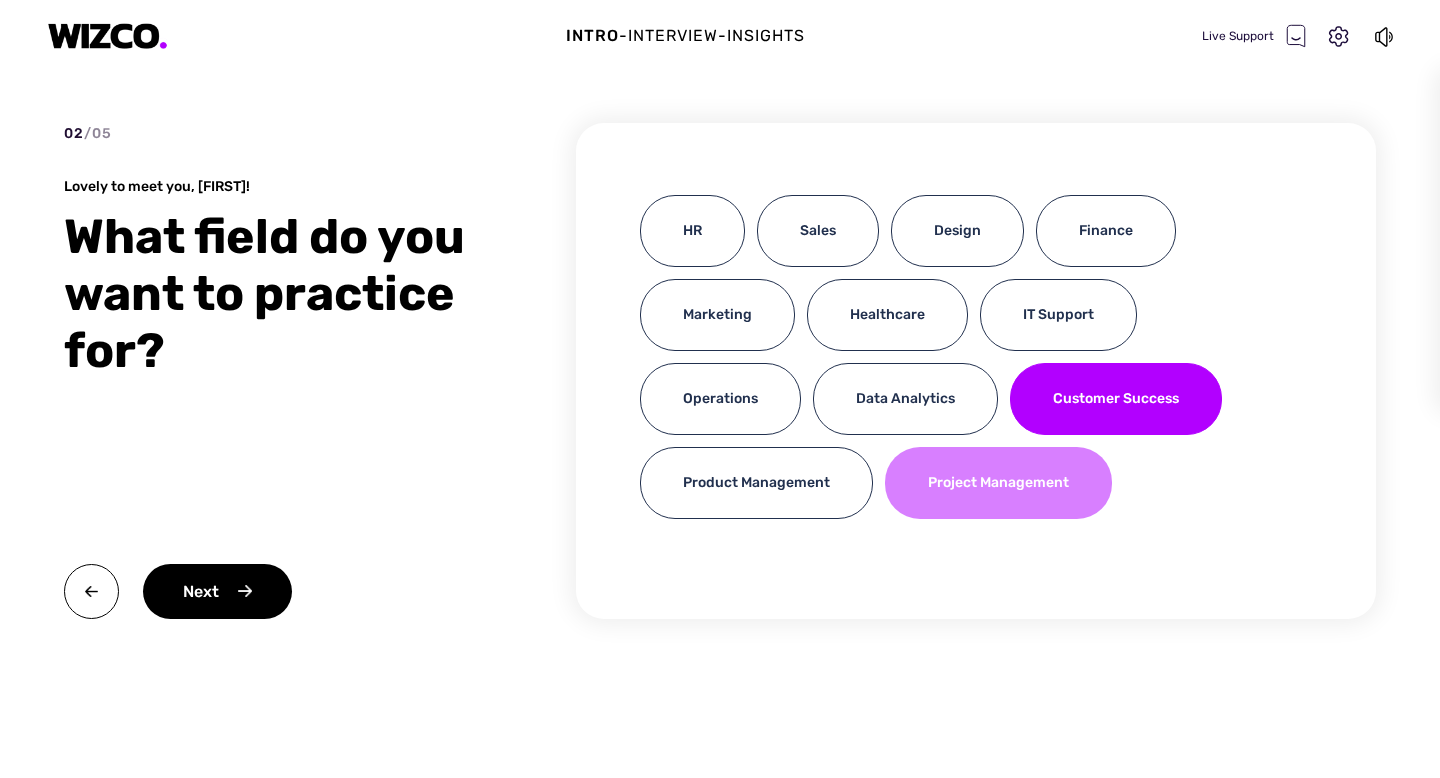 click on "Project Management" at bounding box center [998, 483] 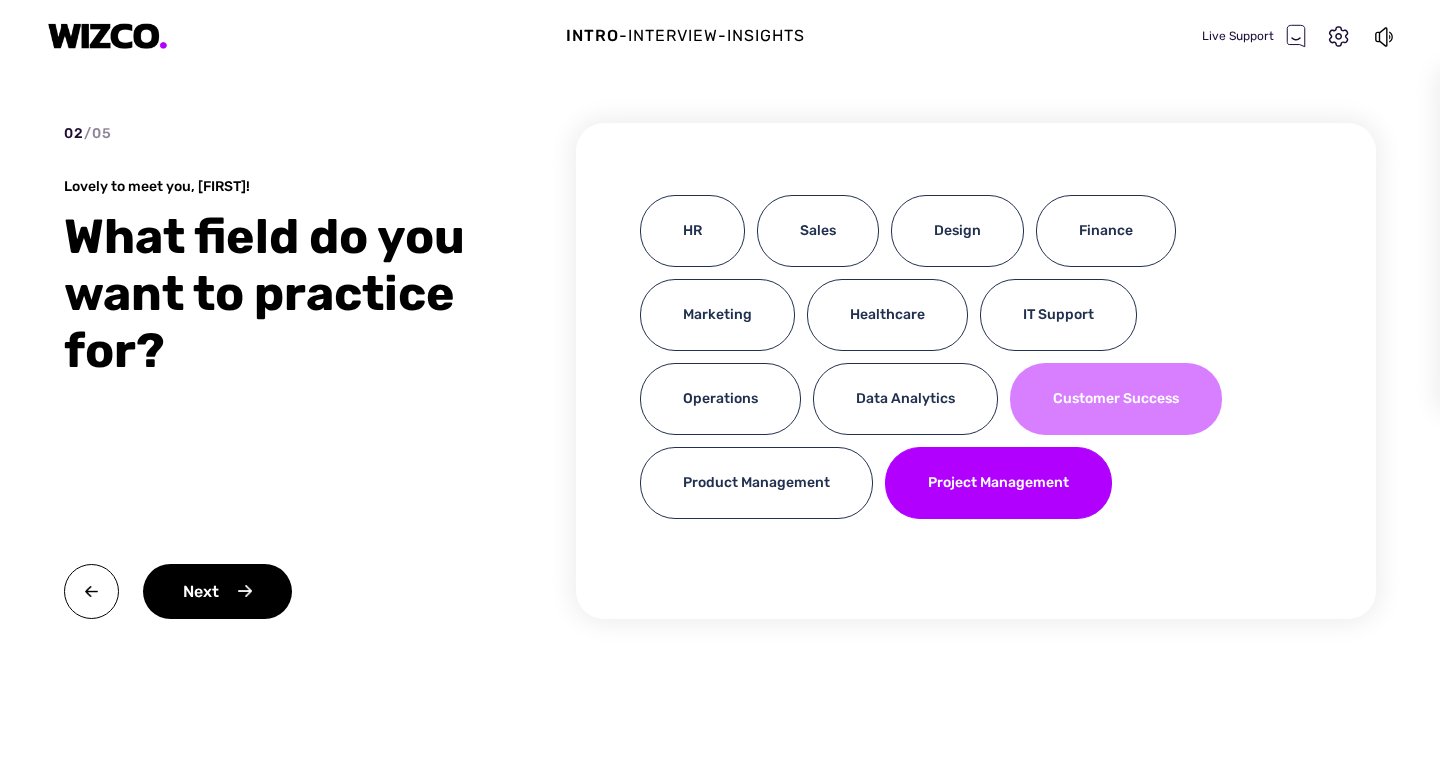 click on "Customer Success" at bounding box center [1116, 399] 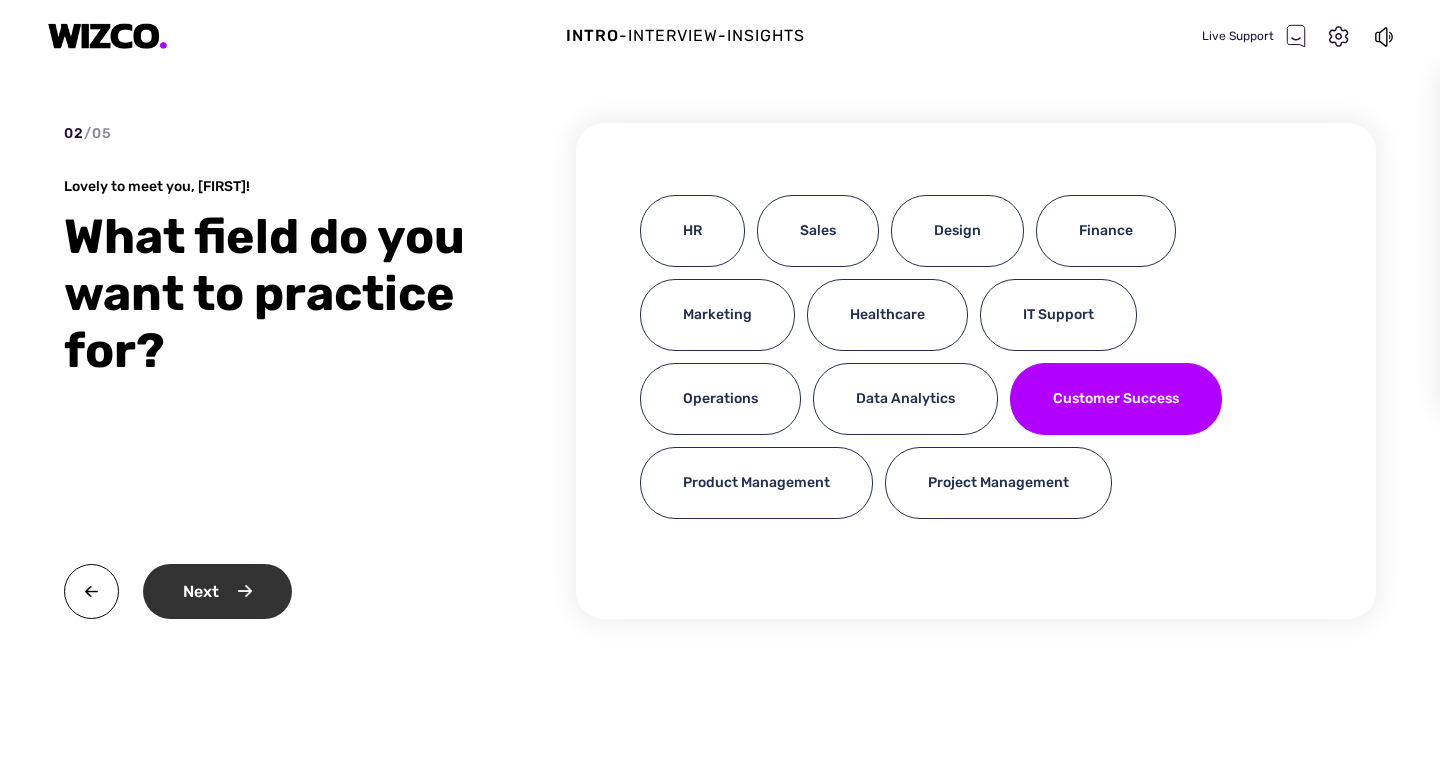 click on "Next" at bounding box center [217, 591] 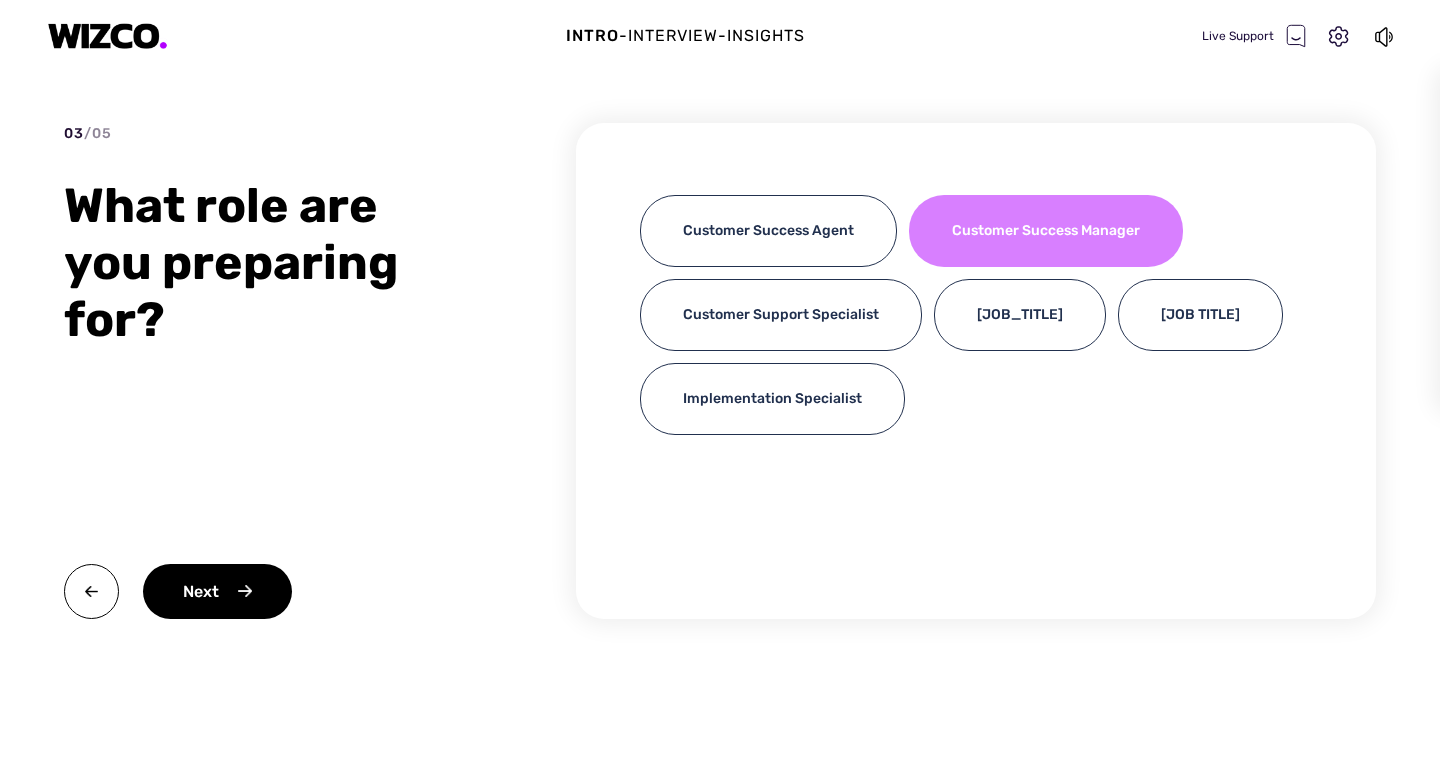click on "Customer Success Manager" at bounding box center (1046, 231) 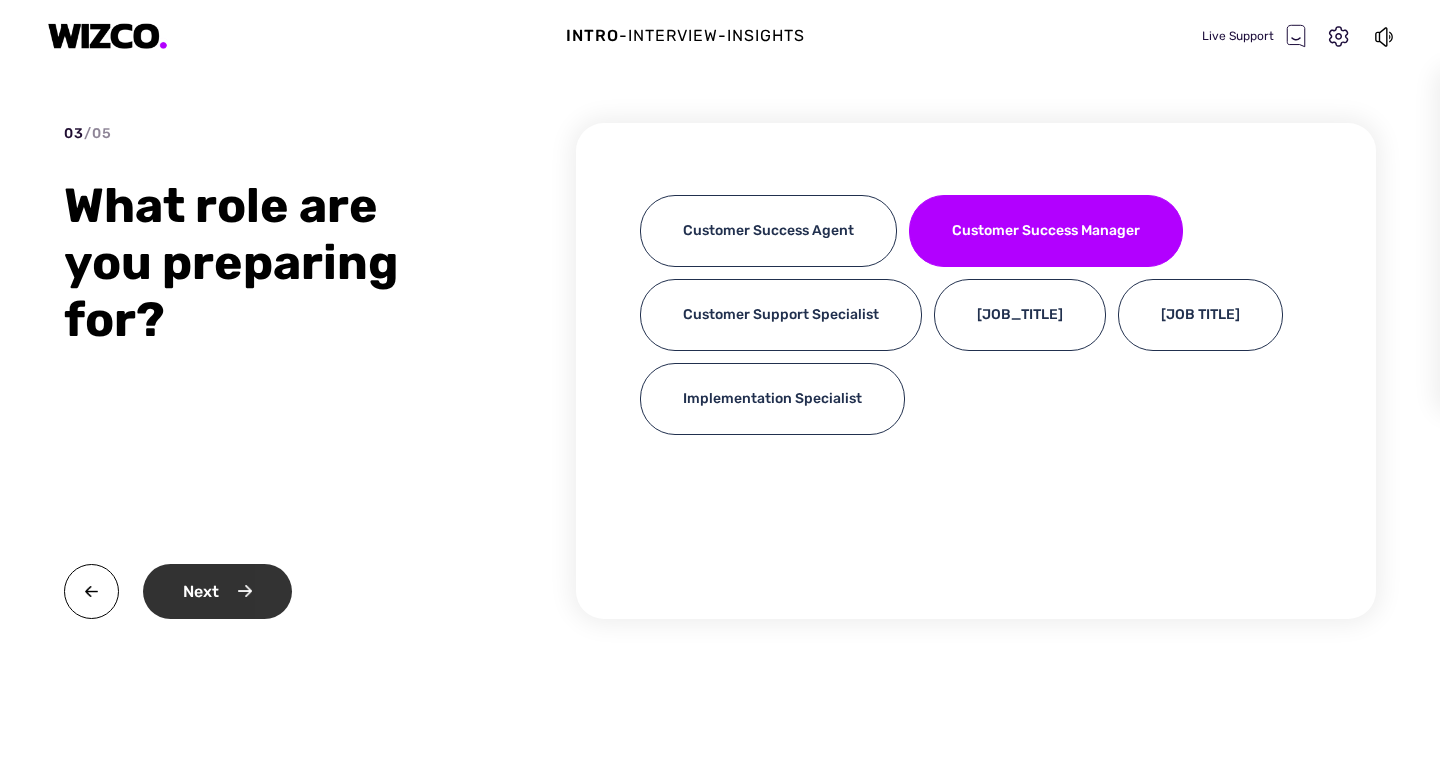 click on "Next" at bounding box center (217, 591) 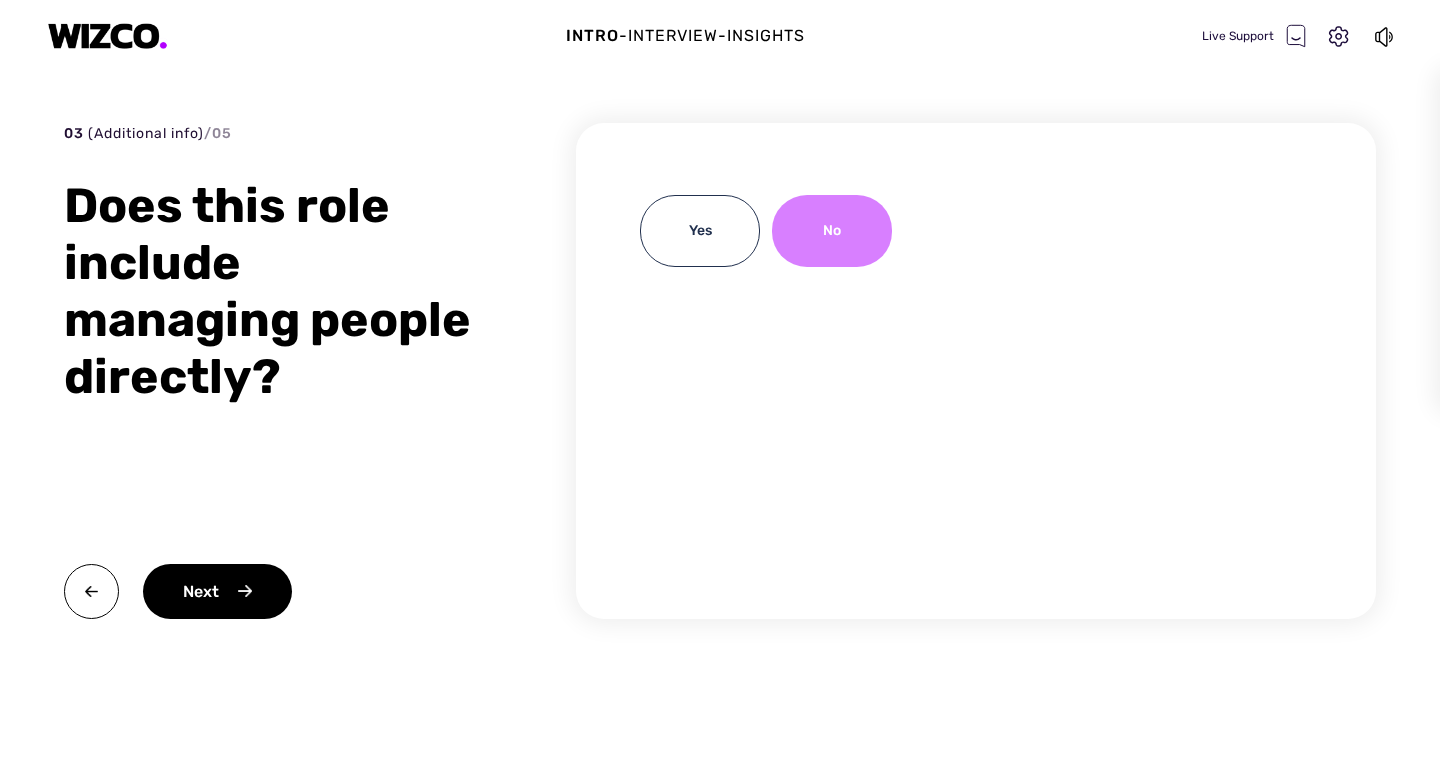 click on "No" at bounding box center [832, 231] 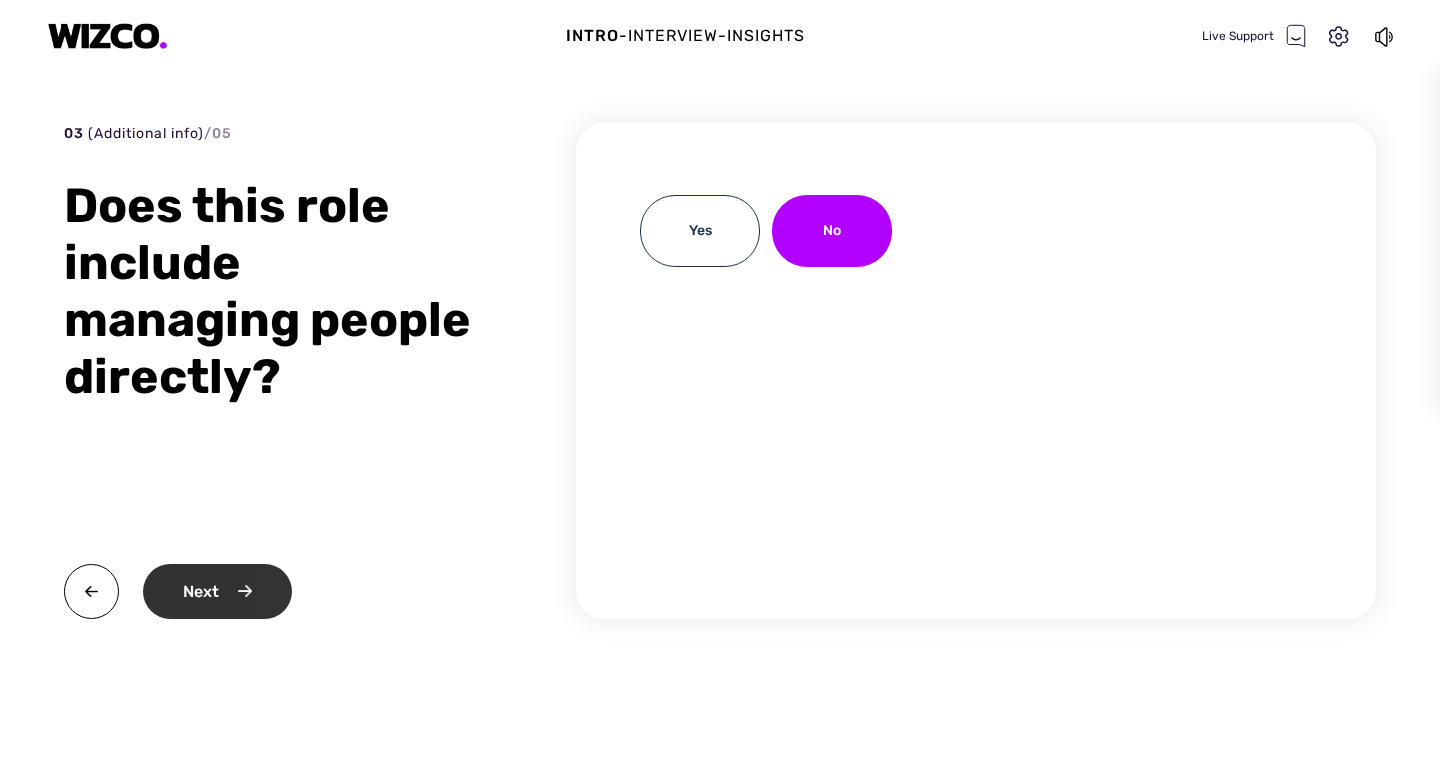 click on "Next" at bounding box center (217, 591) 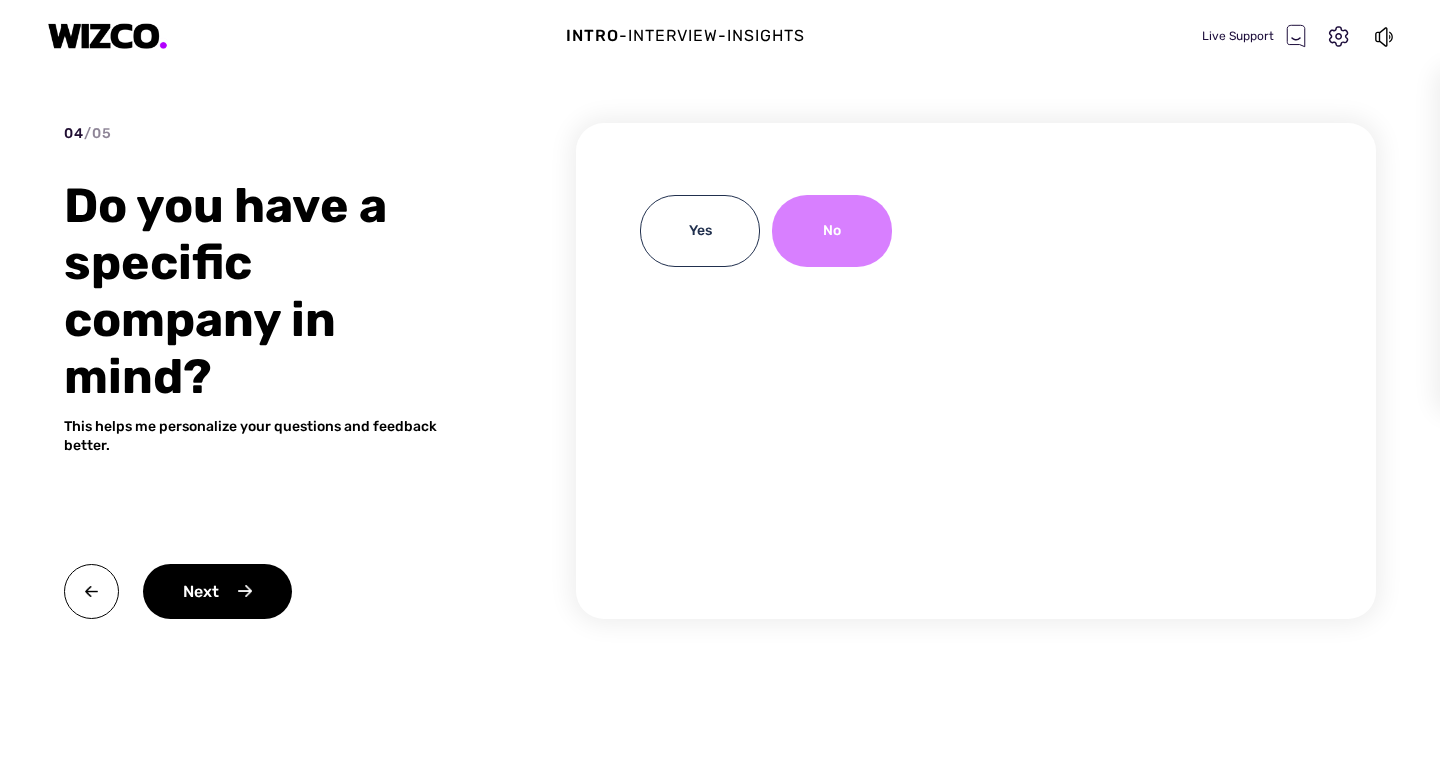 click on "No" at bounding box center [832, 231] 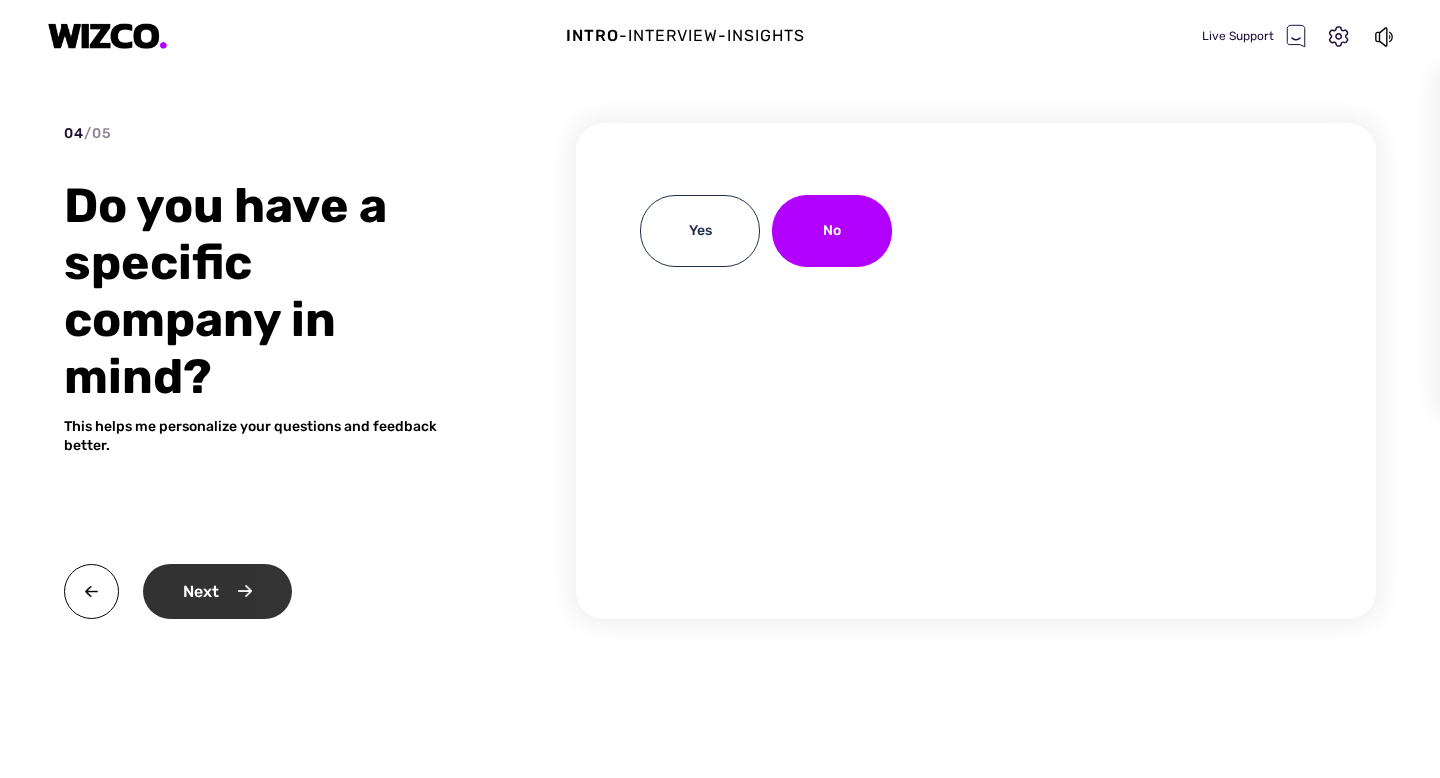 click on "Next" at bounding box center (217, 591) 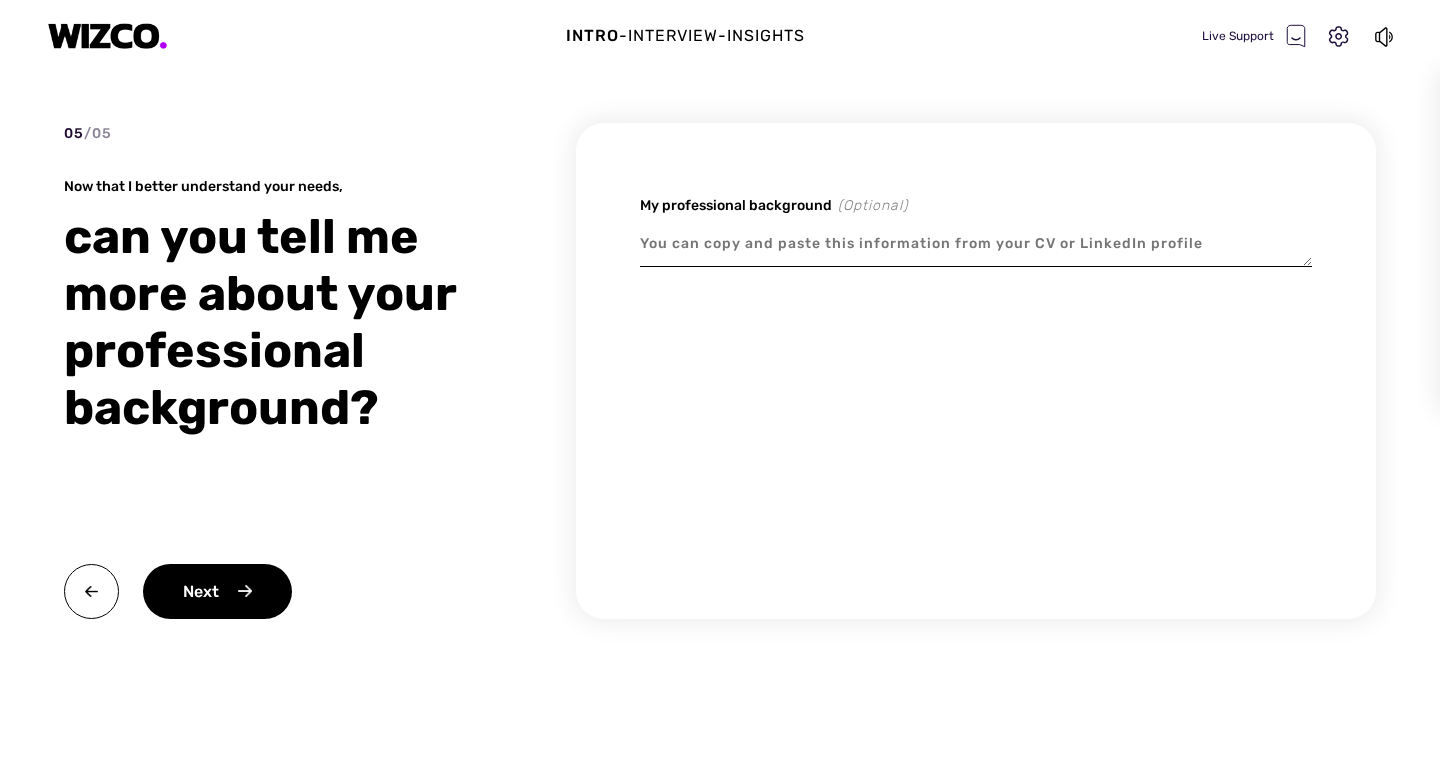 click at bounding box center (976, 244) 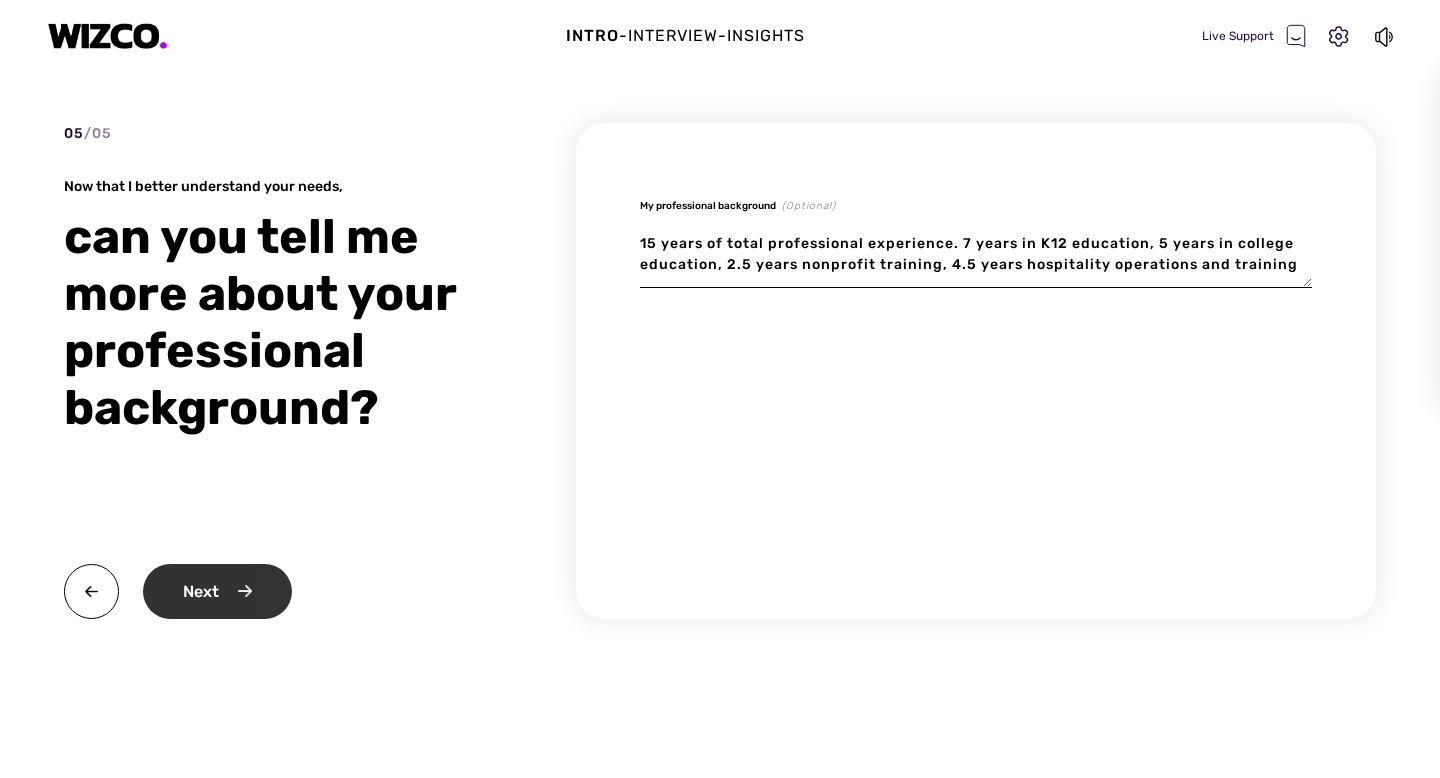 type on "15 years of total professional experience. 7 years in K12 education, 5 years in college education, 2.5 years nonprofit training, 4.5 years hospitality operations and training" 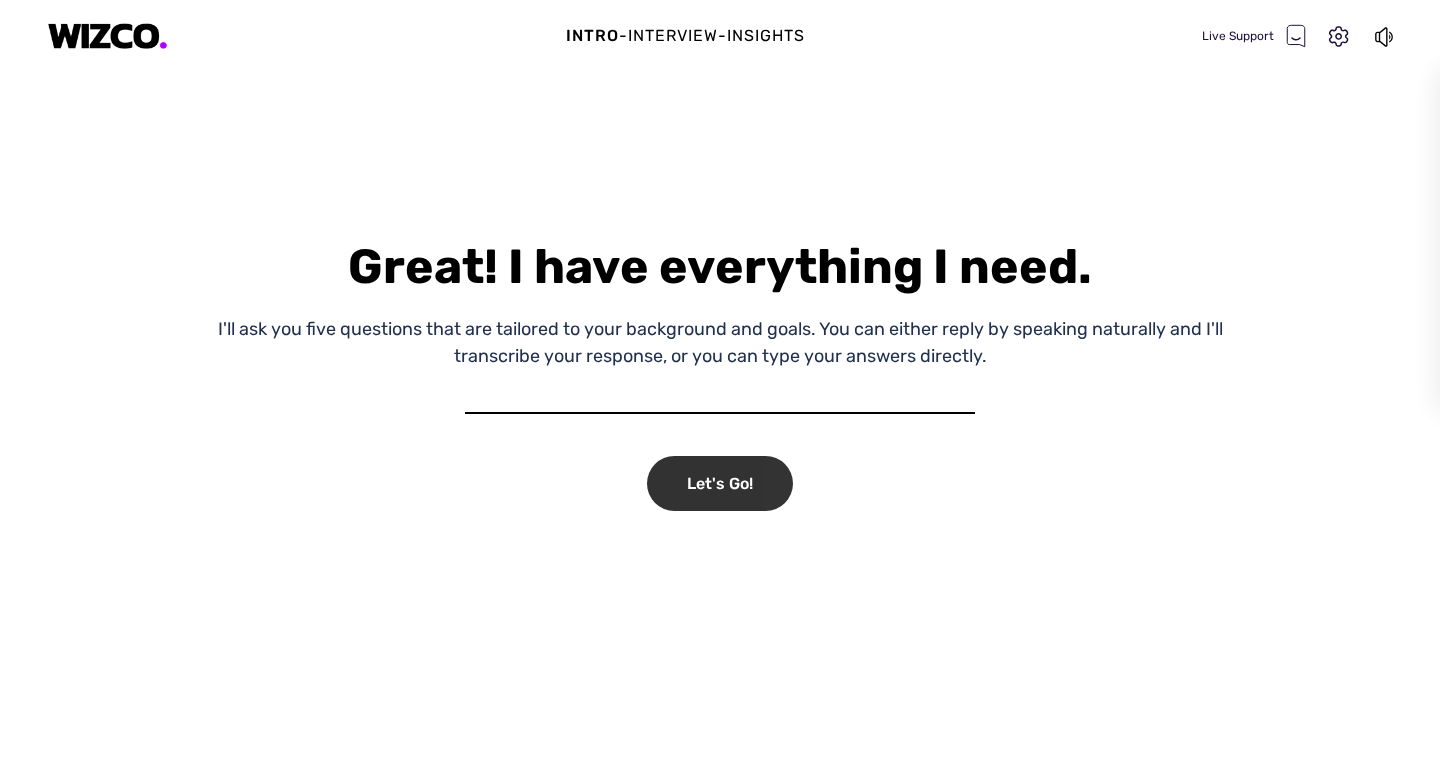click on "Let's Go!" at bounding box center [720, 483] 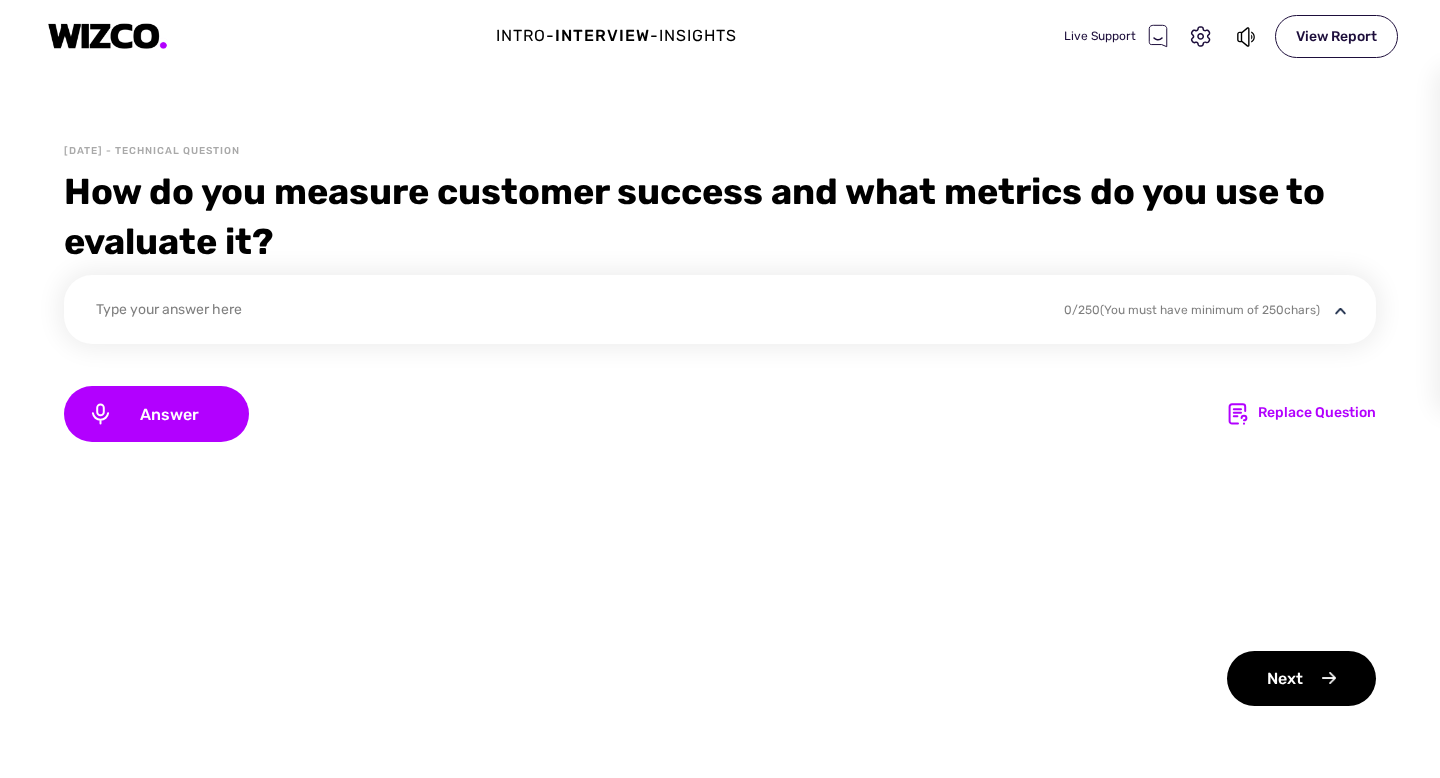 click on "Type your answer here" at bounding box center (567, 312) 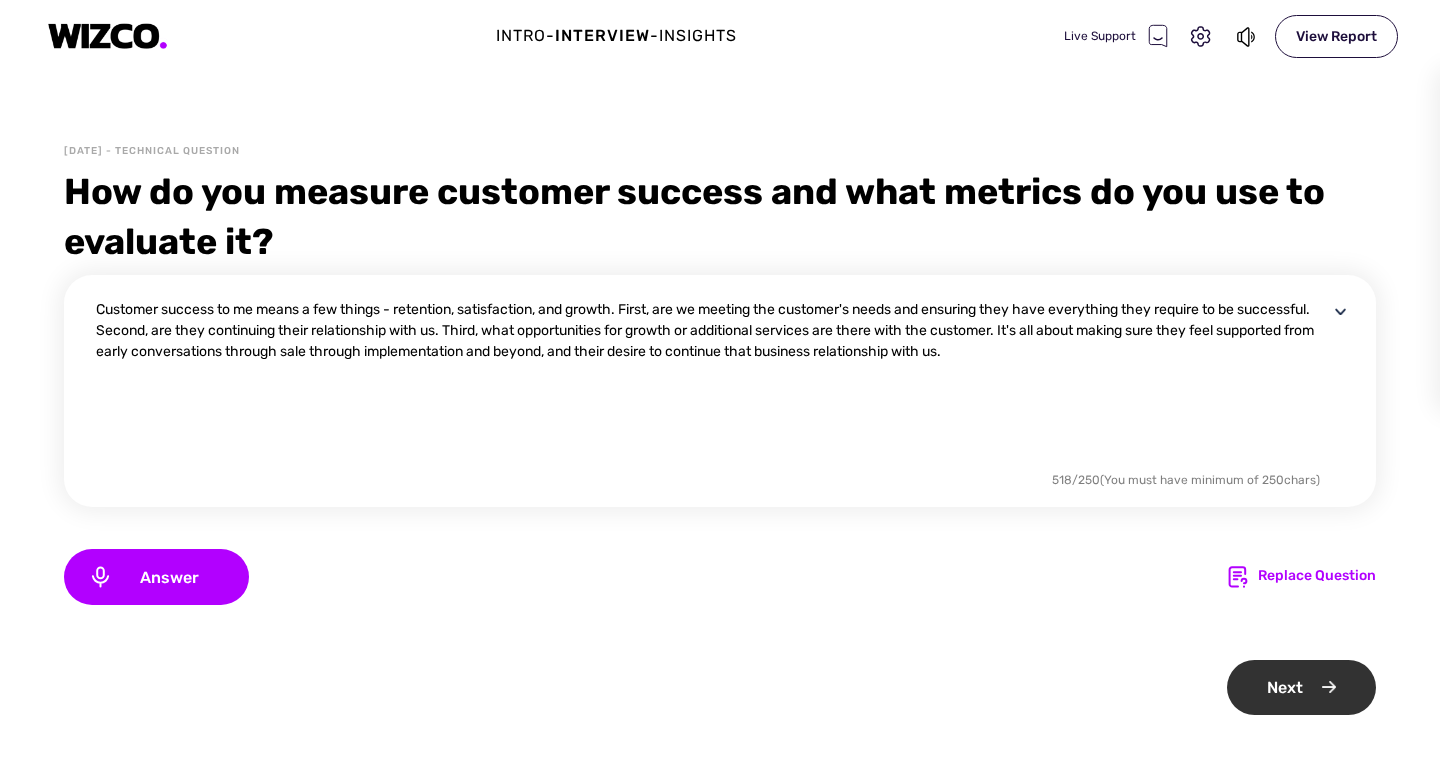 type on "Customer success to me means a few things - retention, satisfaction, and growth. First, are we meeting the customer's needs and ensuring they have everything they require to be successful. Second, are they continuing their relationship with us. Third, what opportunities for growth or additional services are there with the customer. It's all about making sure they feel supported from early conversations through sale through implementation and beyond, and their desire to continue that business relationship with us." 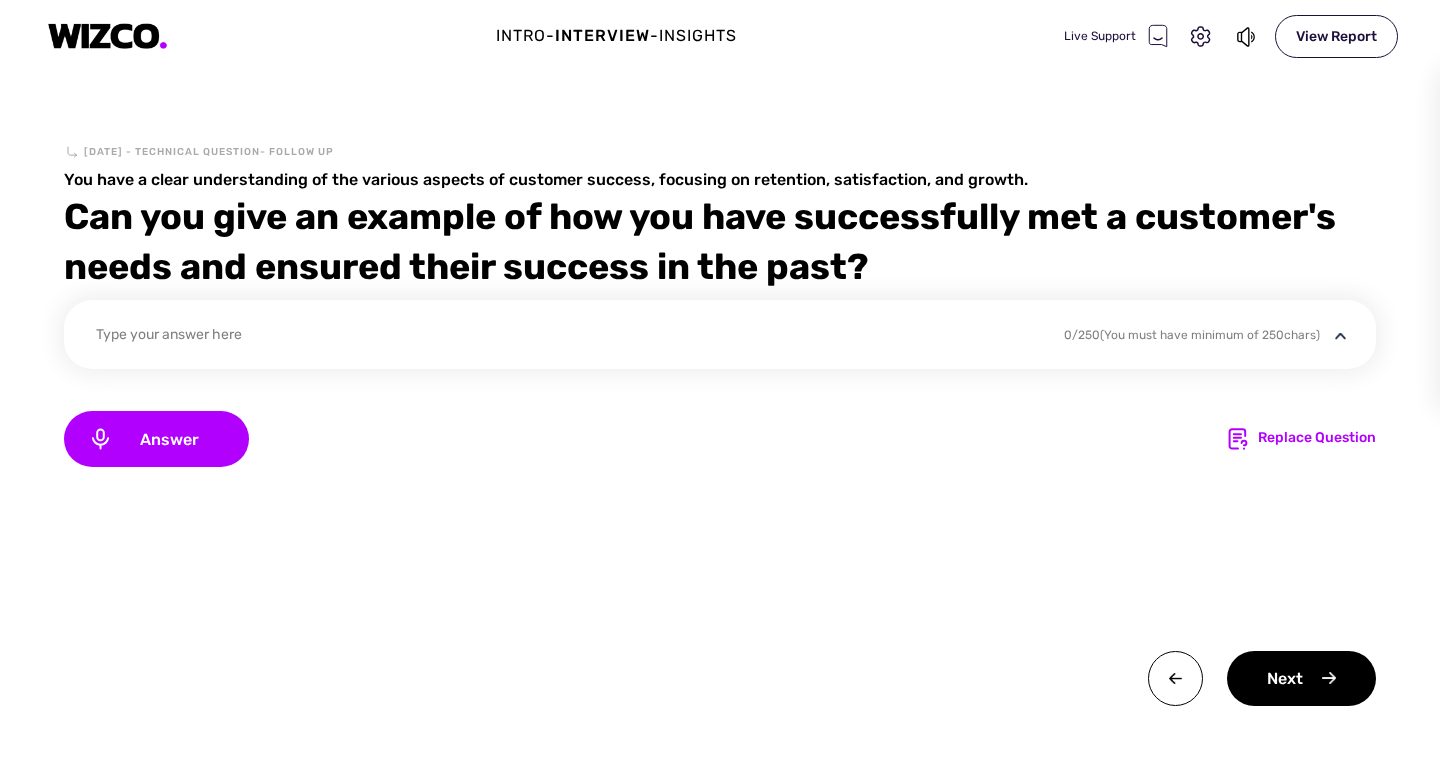 click on "Type your answer here" at bounding box center [567, 337] 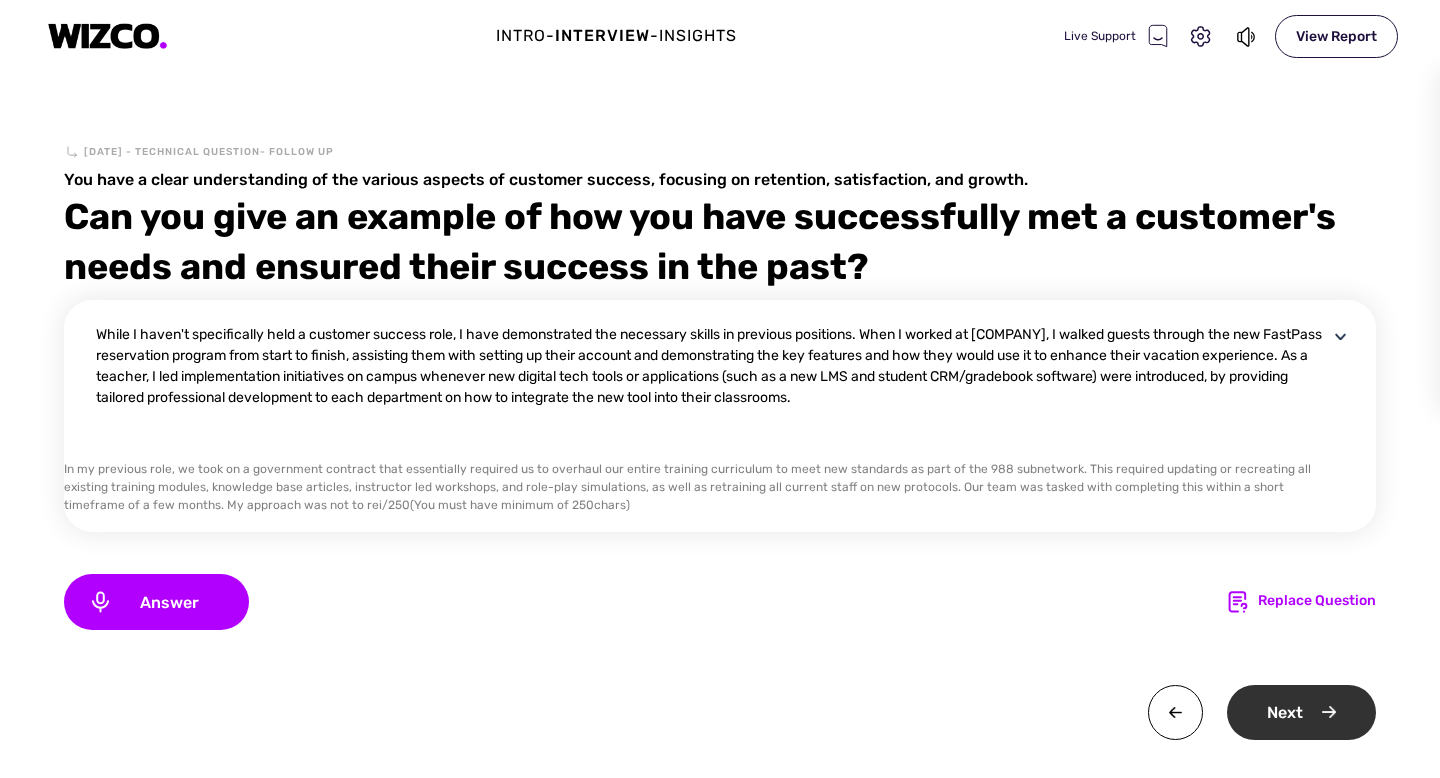 type on "While I haven't specifically held a customer success role, I have demonstrated the necessary skills in previous positions. When I worked at [COMPANY], I walked guests through the new FastPass reservation program from start to finish, assisting them with setting up their account and demonstrating the key features and how they would use it to enhance their vacation experience. As a teacher, I led implementation initiatives on campus whenever new digital tech tools or applications (such as a new LMS and student CRM/gradebook software) were introduced, by providing tailored professional development to each department on how to integrate the new tool into their classrooms." 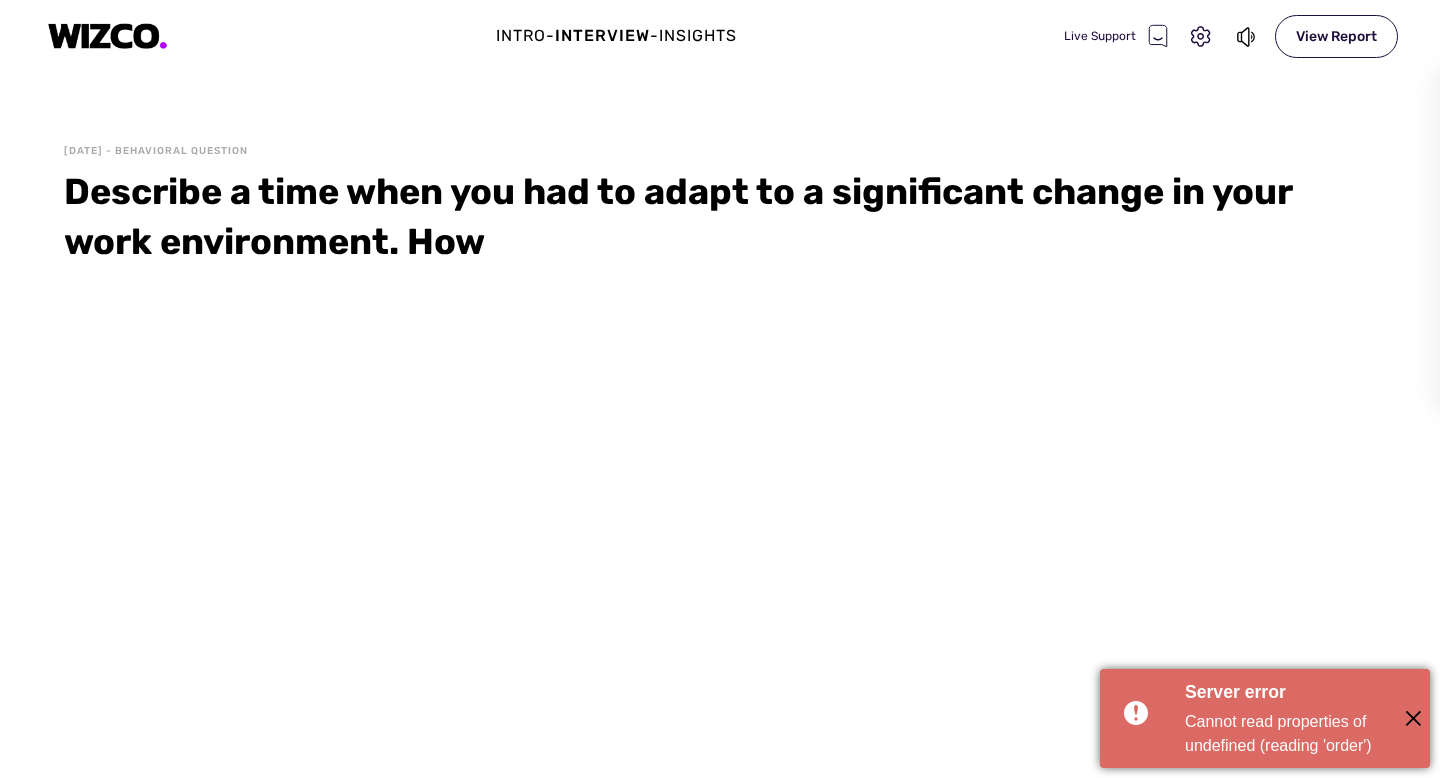 click on "✕" at bounding box center [1413, 718] 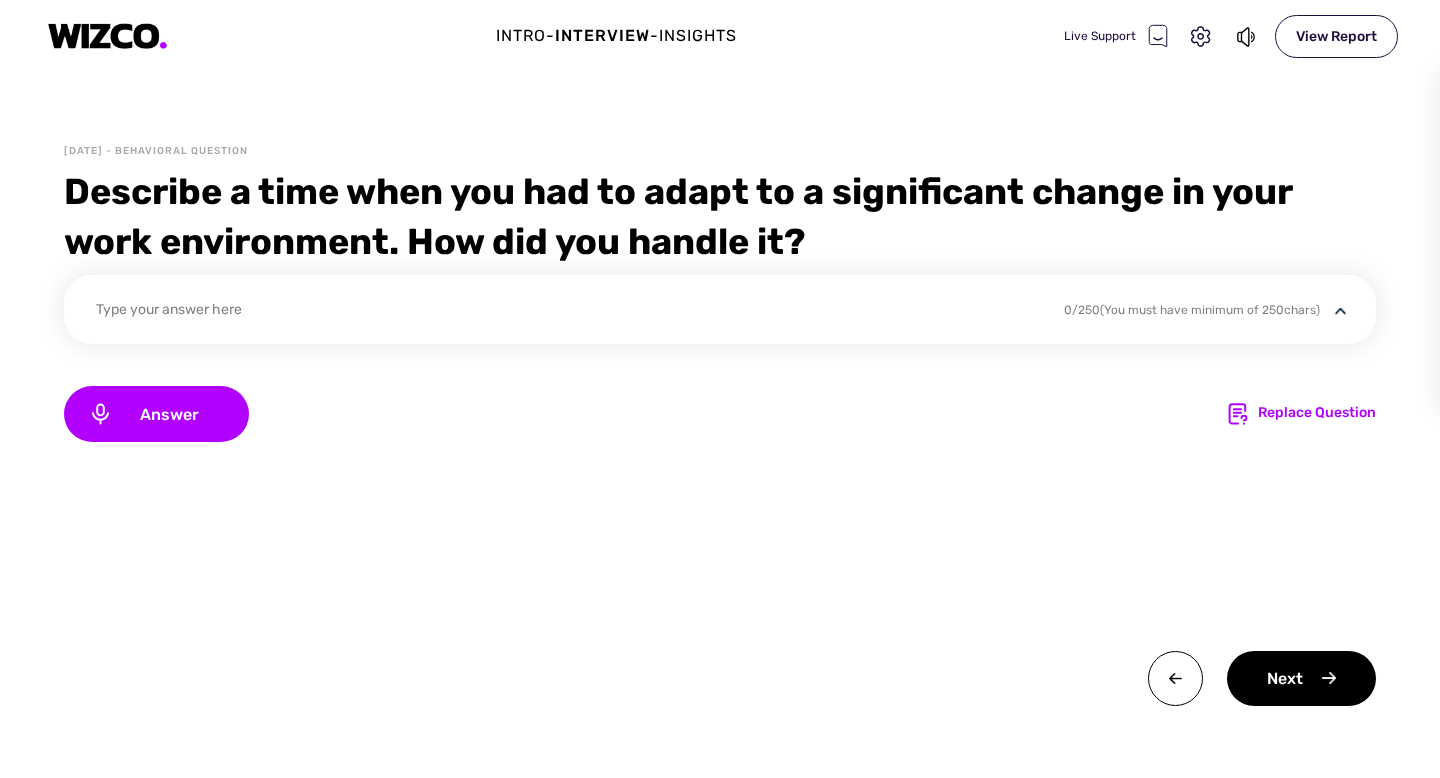 click on "Type your answer here" at bounding box center (567, 312) 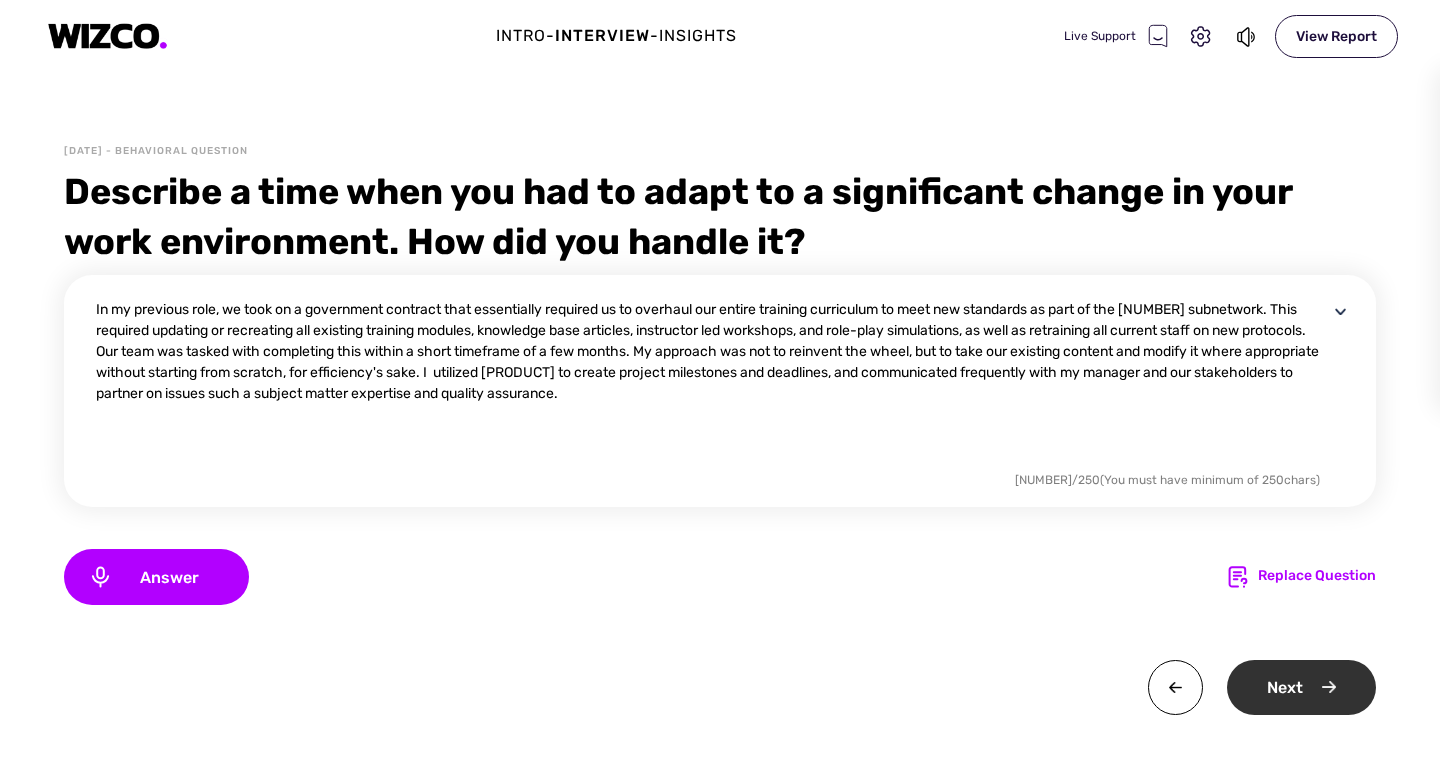 type on "In my previous role, we took on a government contract that essentially required us to overhaul our entire training curriculum to meet new standards as part of the [NUMBER] subnetwork. This required updating or recreating all existing training modules, knowledge base articles, instructor led workshops, and role-play simulations, as well as retraining all current staff on new protocols. Our team was tasked with completing this within a short timeframe of a few months. My approach was not to reinvent the wheel, but to take our existing content and modify it where appropriate without starting from scratch, for efficiency's sake. I  utilized [PRODUCT] to create project milestones and deadlines, and communicated frequently with my manager and our stakeholders to partner on issues such a subject matter expertise and quality assurance." 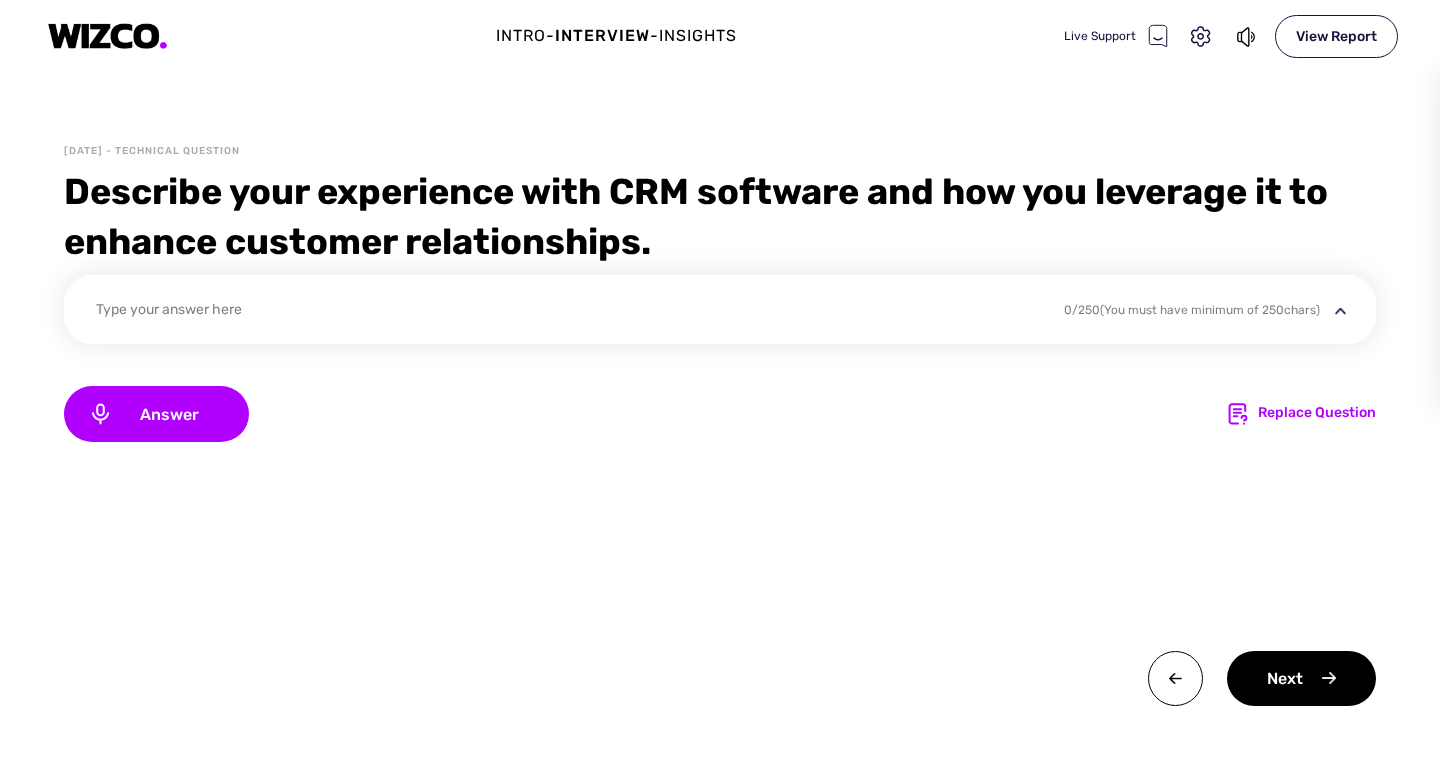 click on "Type your answer here" at bounding box center [567, 312] 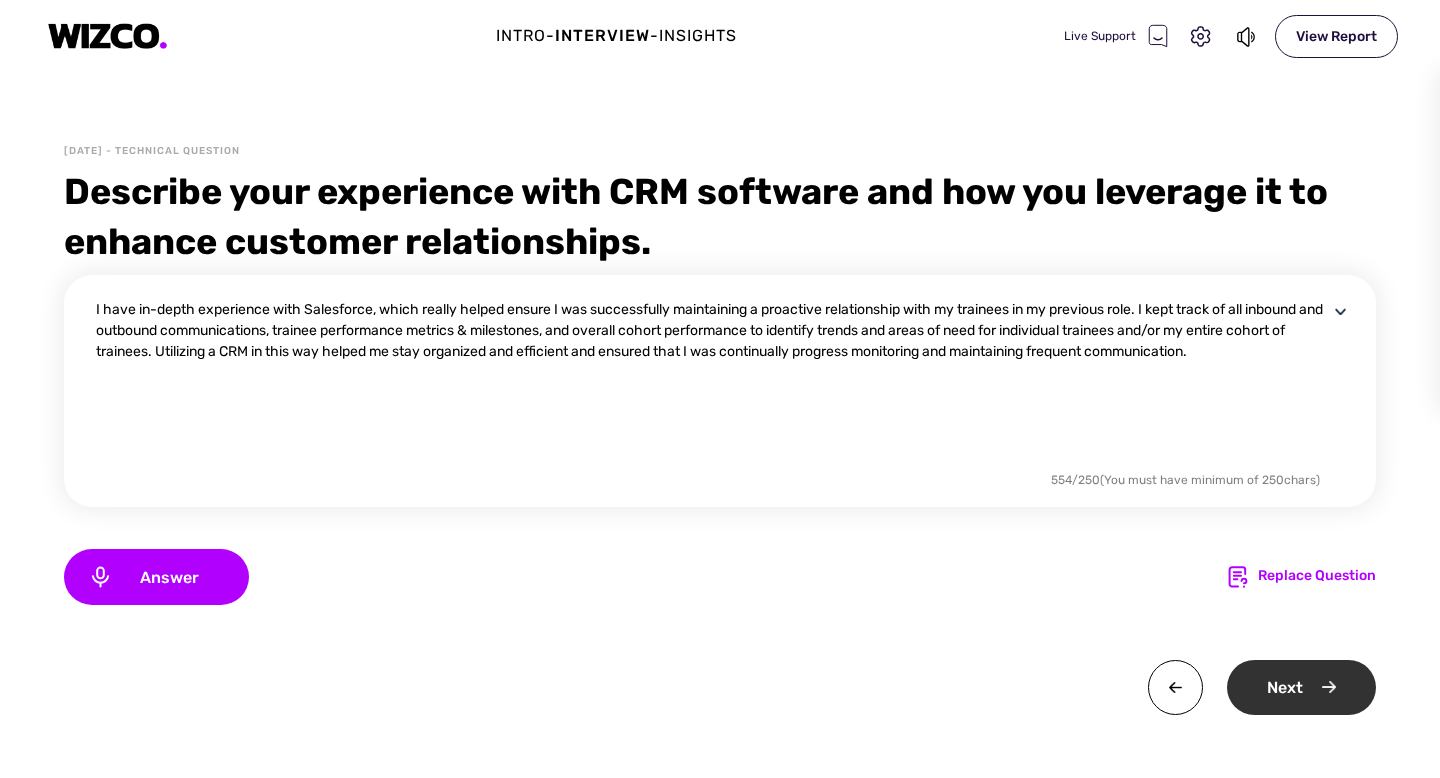 type on "I have in-depth experience with Salesforce, which really helped ensure I was successfully maintaining a proactive relationship with my trainees in my previous role. I kept track of all inbound and outbound communications, trainee performance metrics & milestones, and overall cohort performance to identify trends and areas of need for individual trainees and/or my entire cohort of trainees. Utilizing a CRM in this way helped me stay organized and efficient and ensured that I was continually progress monitoring and maintaining frequent communication." 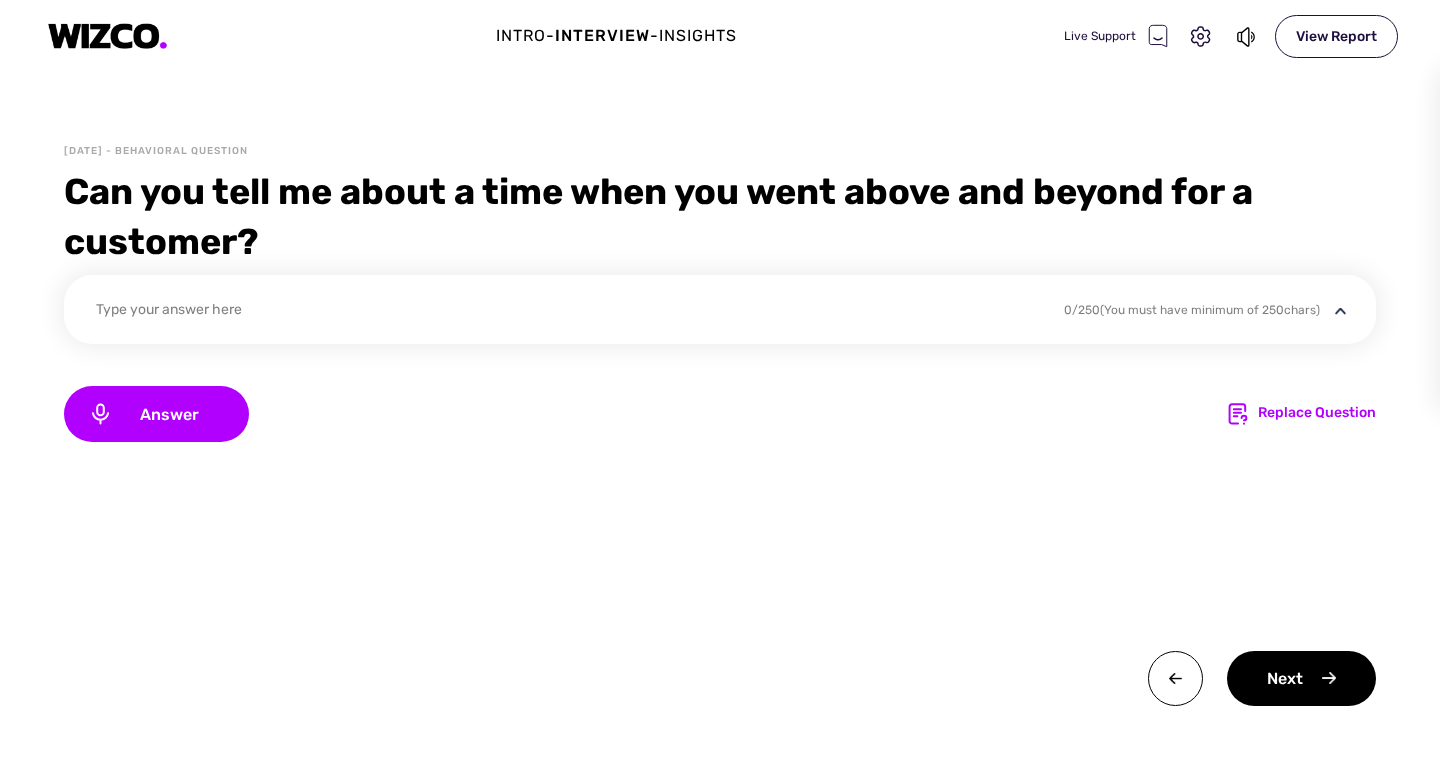 click on "Type your answer here" at bounding box center (567, 312) 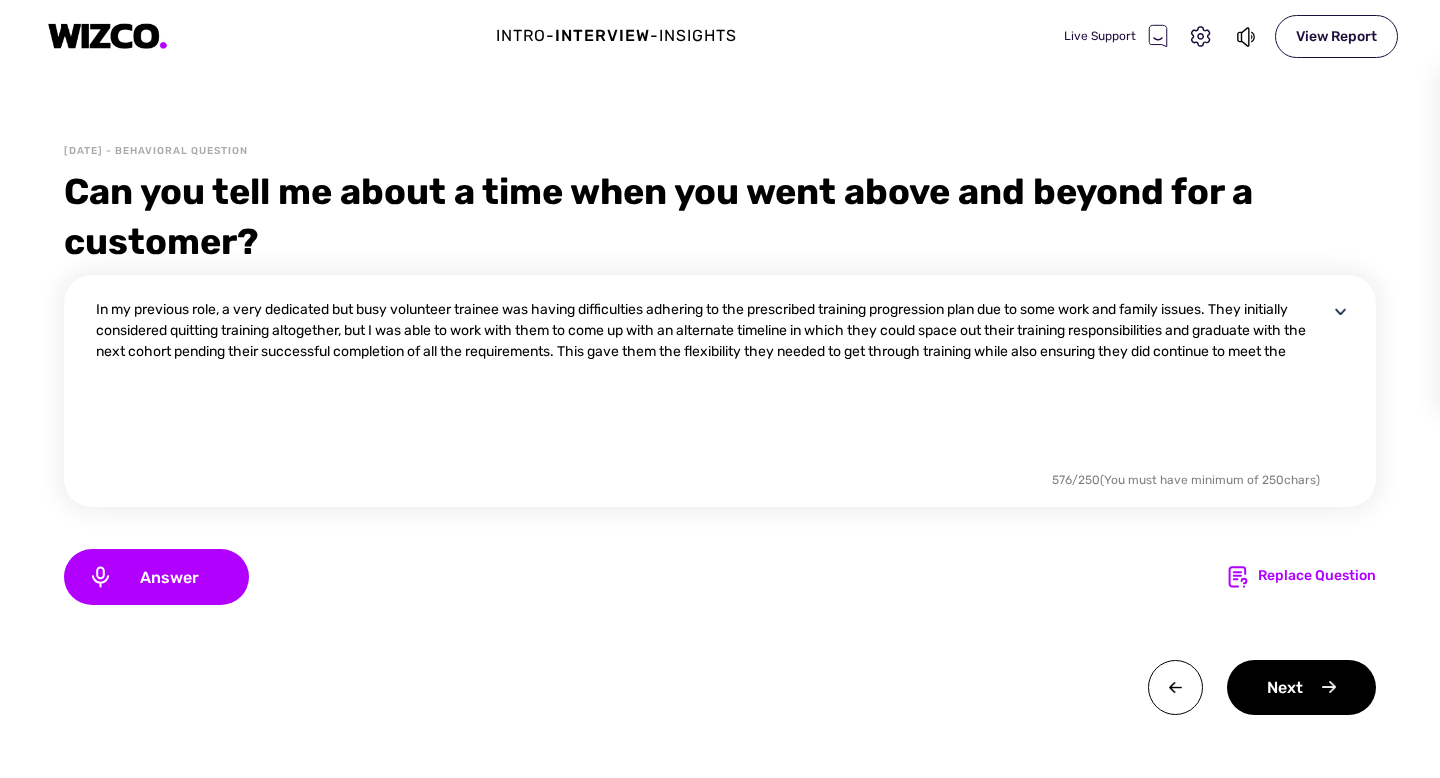 type on "In my previous role, a very dedicated but busy volunteer trainee was having difficulties adhering to the prescribed training progression plan due to some work and family issues. They initially considered quitting training altogether, but I was able to work with them to come up with an alternate timeline in which they could space out their training responsibilities and graduate with the next cohort pending their successful completion of all the requirements. This gave them the flexibility they needed to get through training while also ensuring they did continue to meet the" 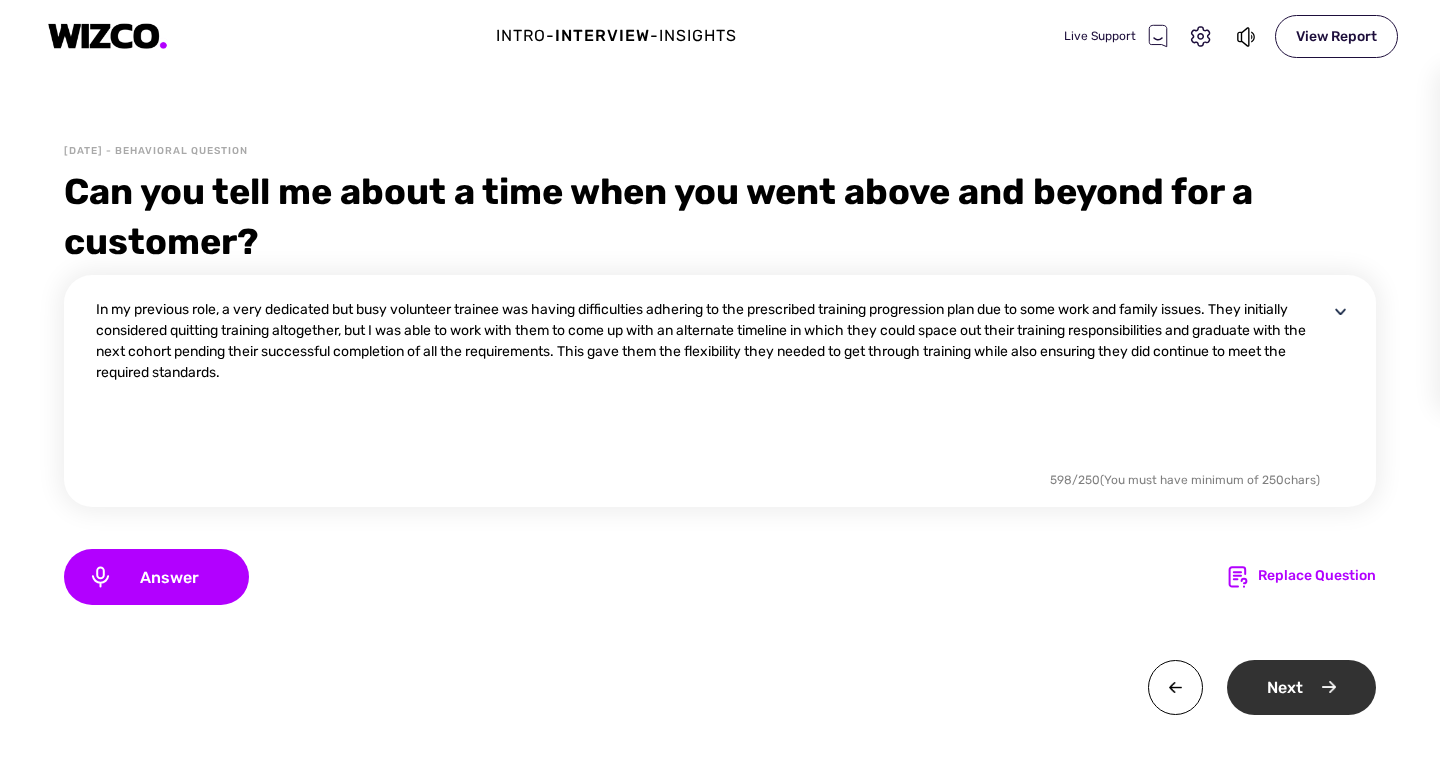 click on "Next" at bounding box center [1301, 687] 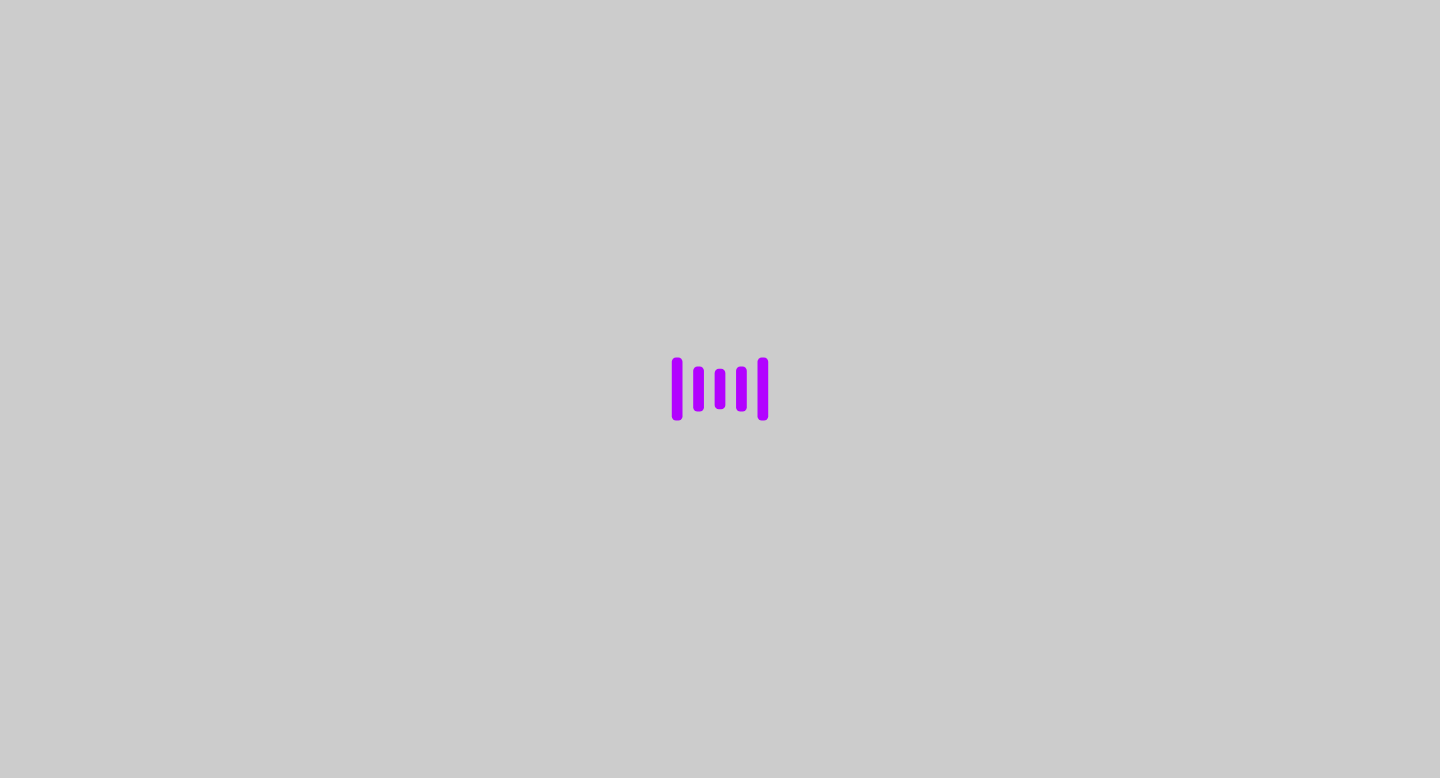 scroll, scrollTop: 0, scrollLeft: 0, axis: both 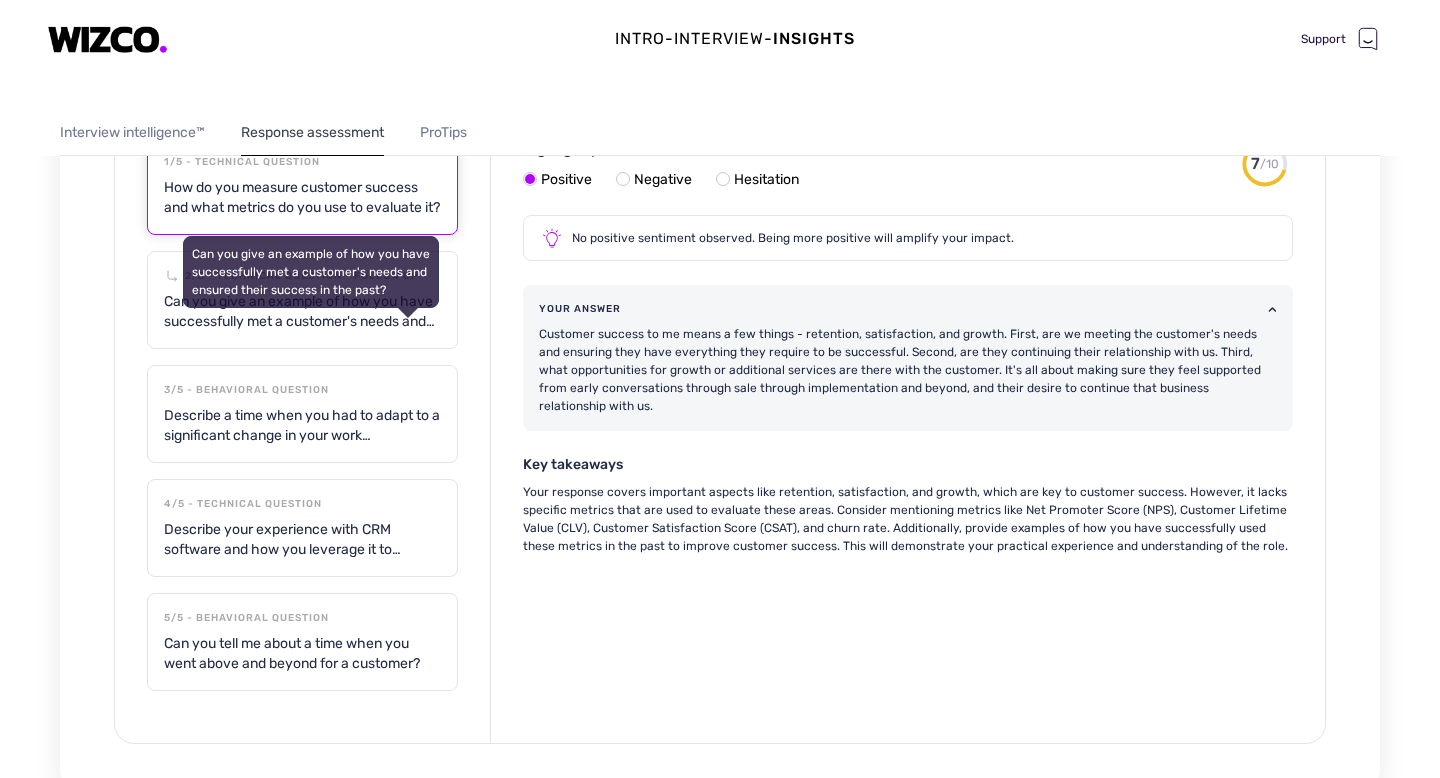 click on "Can you give an example of how you have successfully met a customer's needs and ensured their success in the past?" at bounding box center (311, 272) 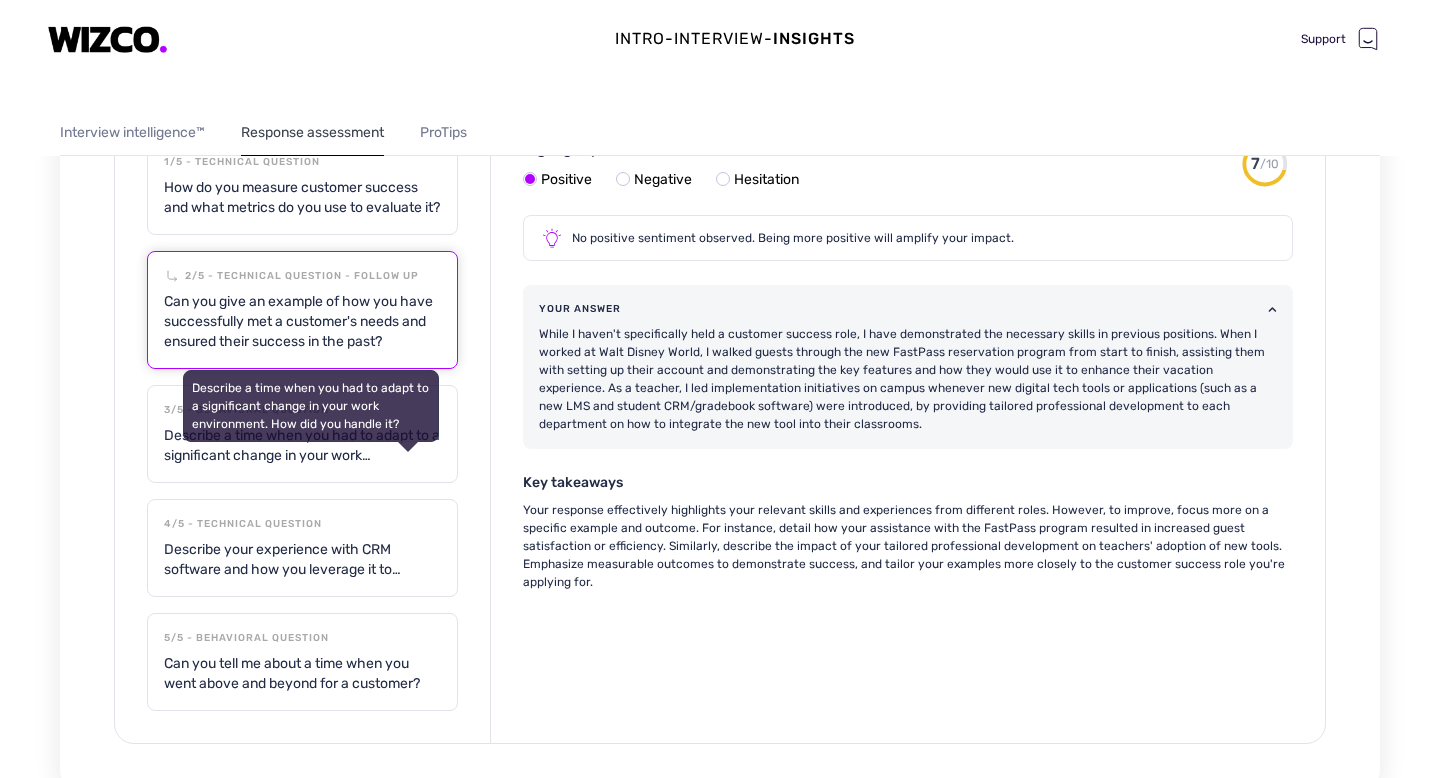 click on "Describe a time when you had to adapt to a significant change in your work environment. How did you handle it?" at bounding box center [311, 406] 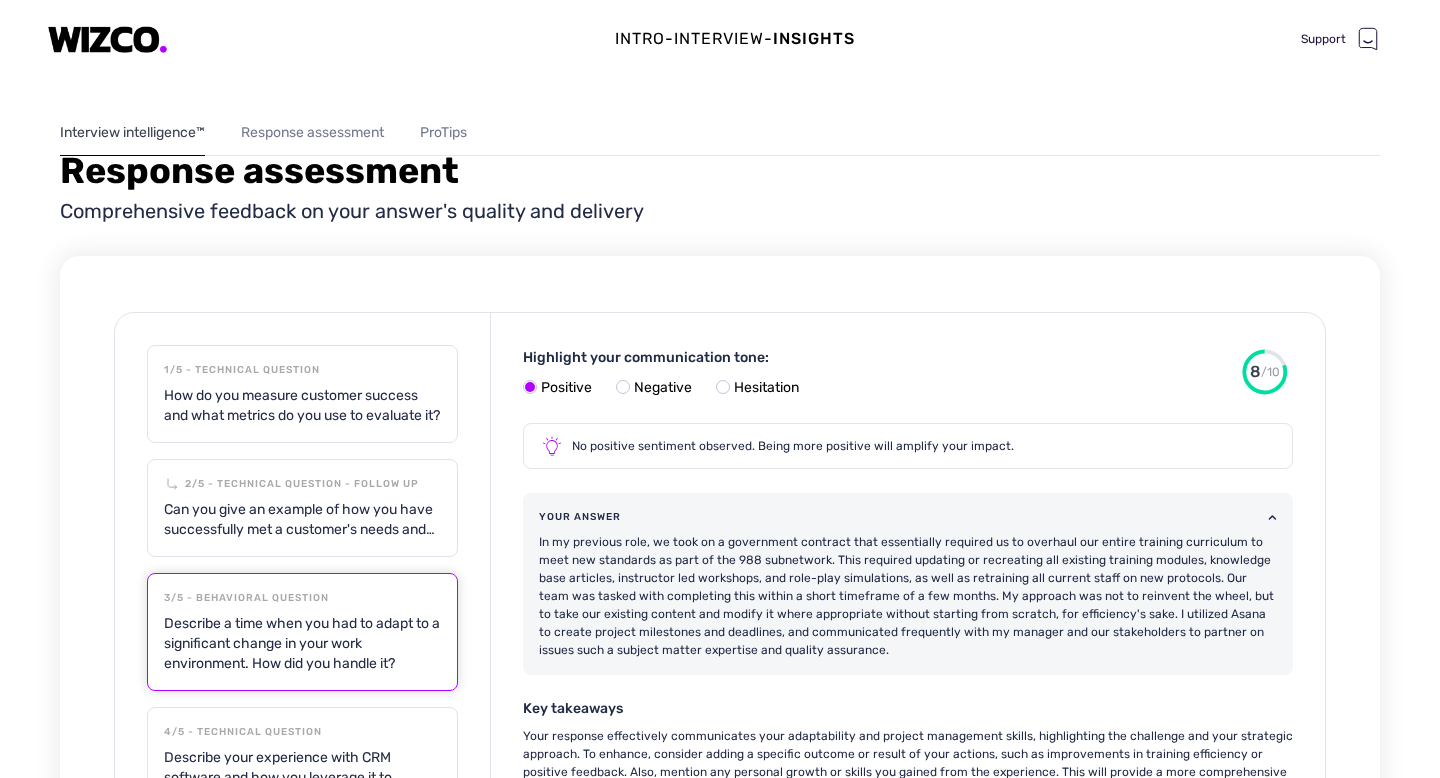 scroll, scrollTop: 1257, scrollLeft: 0, axis: vertical 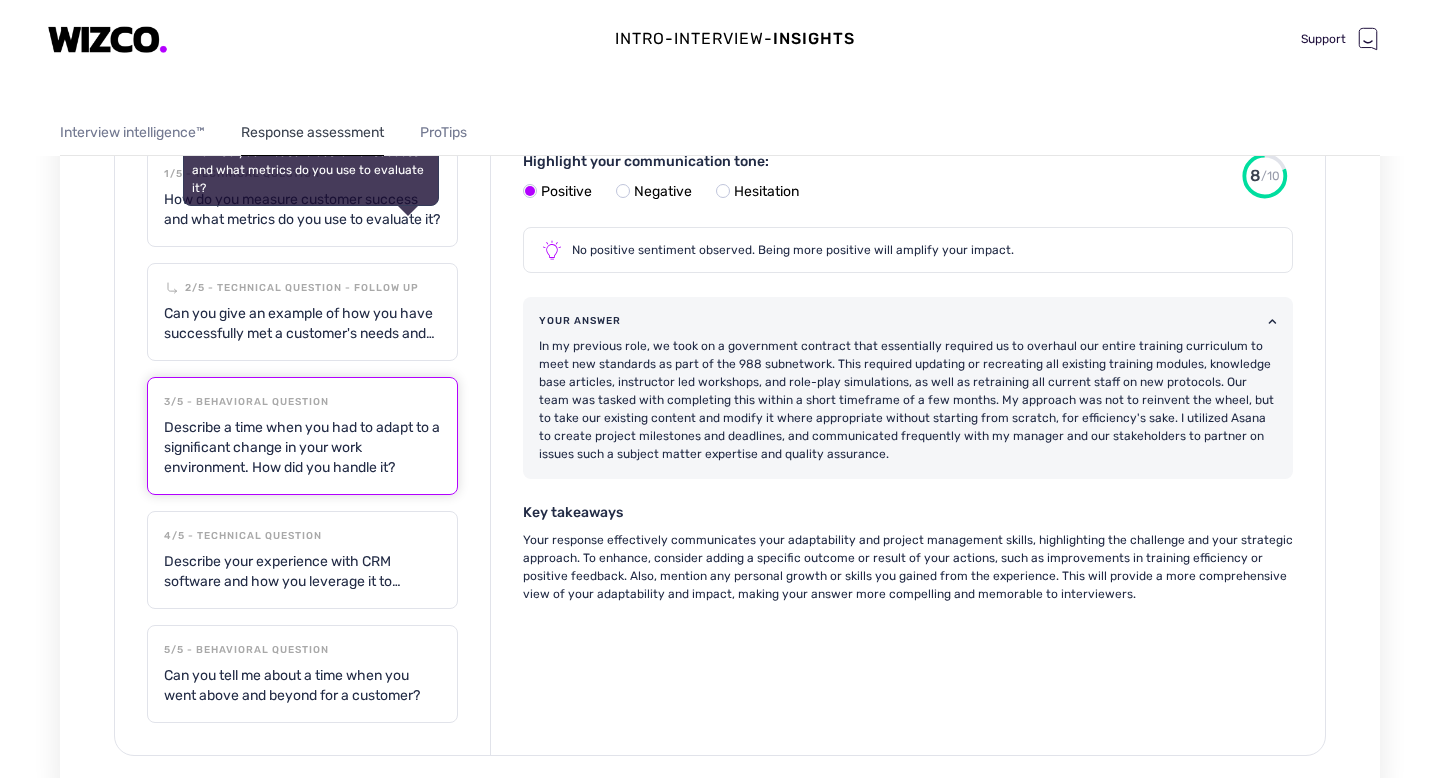 click on "How do you measure customer success and what metrics do you use to evaluate it? How do you measure customer success and what metrics do you use to evaluate it?" at bounding box center [302, 210] 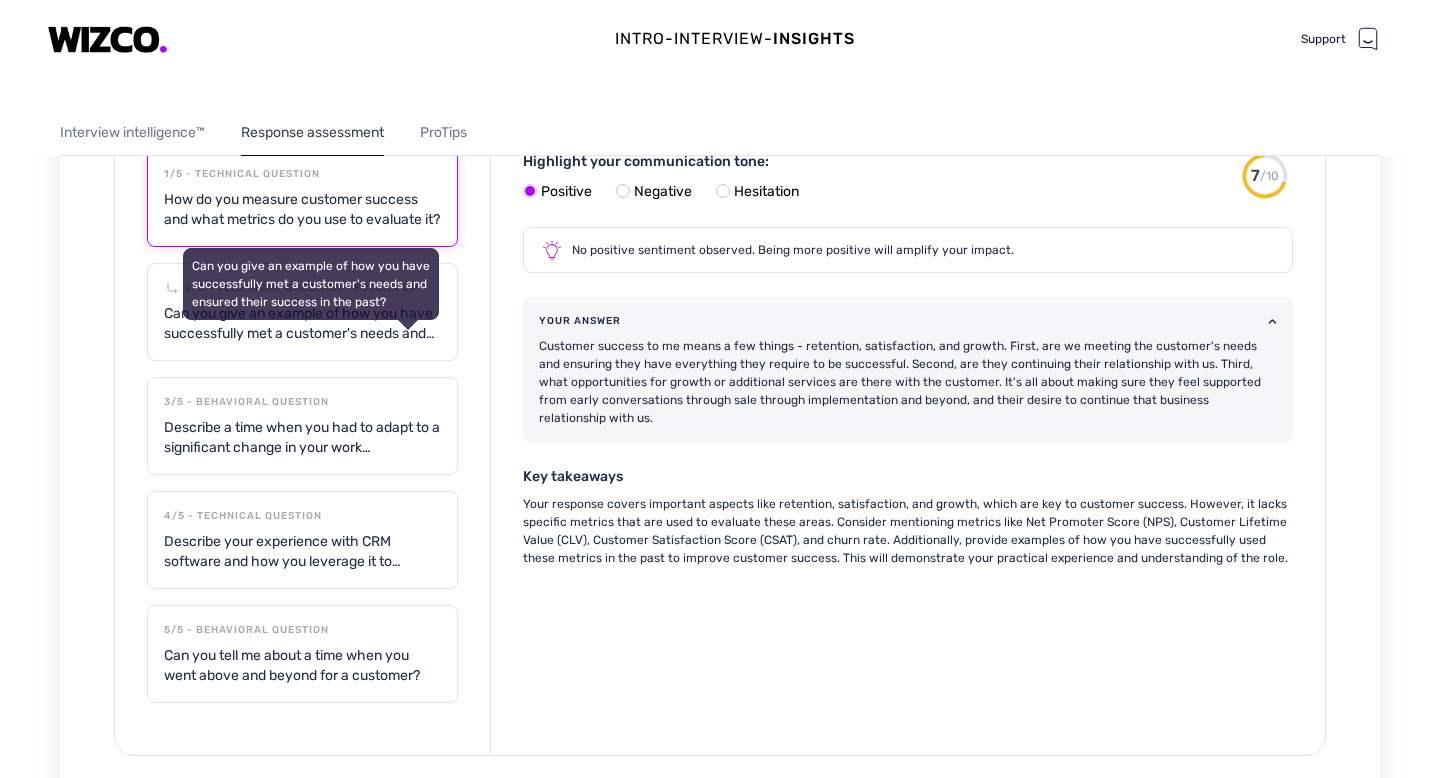 click on "Can you give an example of how you have successfully met a customer's needs and ensured their success in the past?" at bounding box center (311, 284) 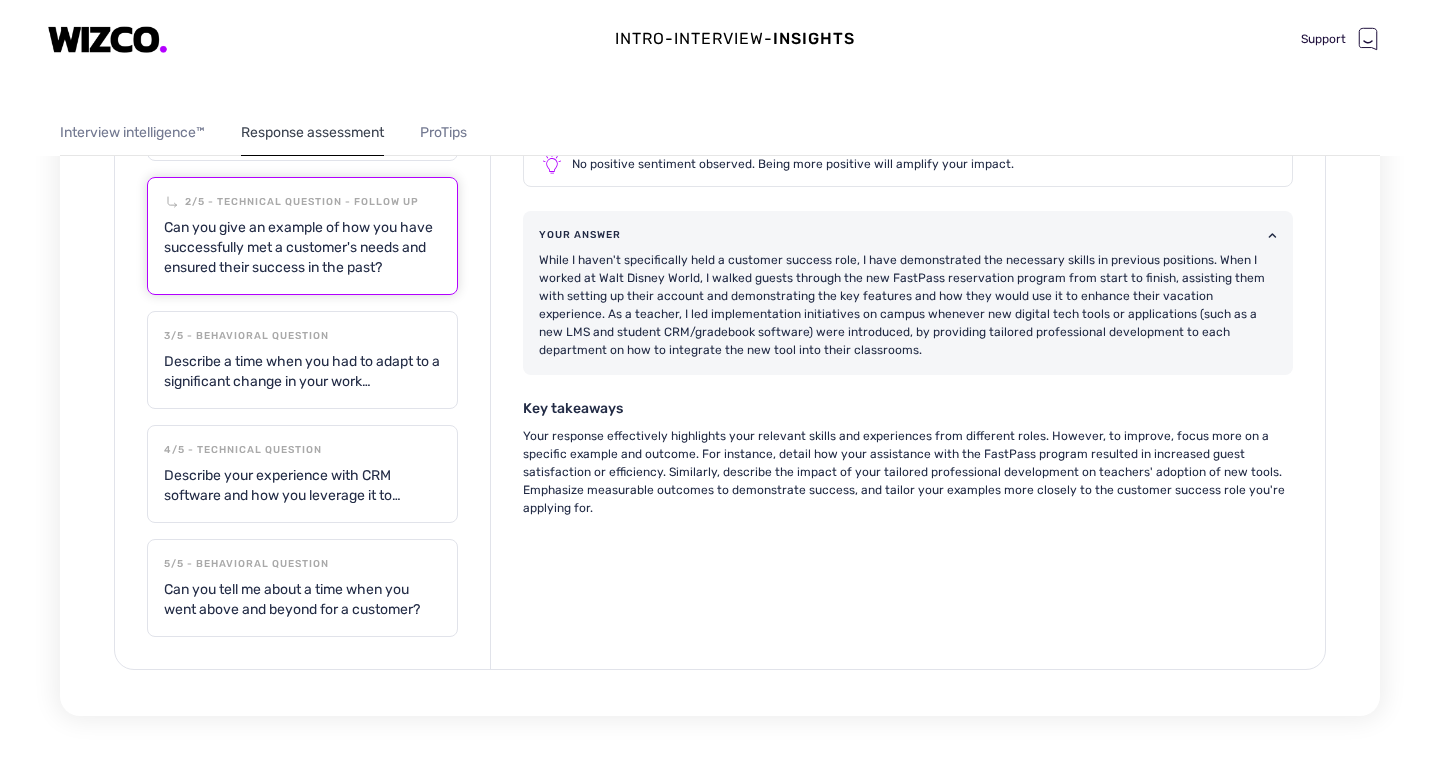 scroll, scrollTop: 1365, scrollLeft: 0, axis: vertical 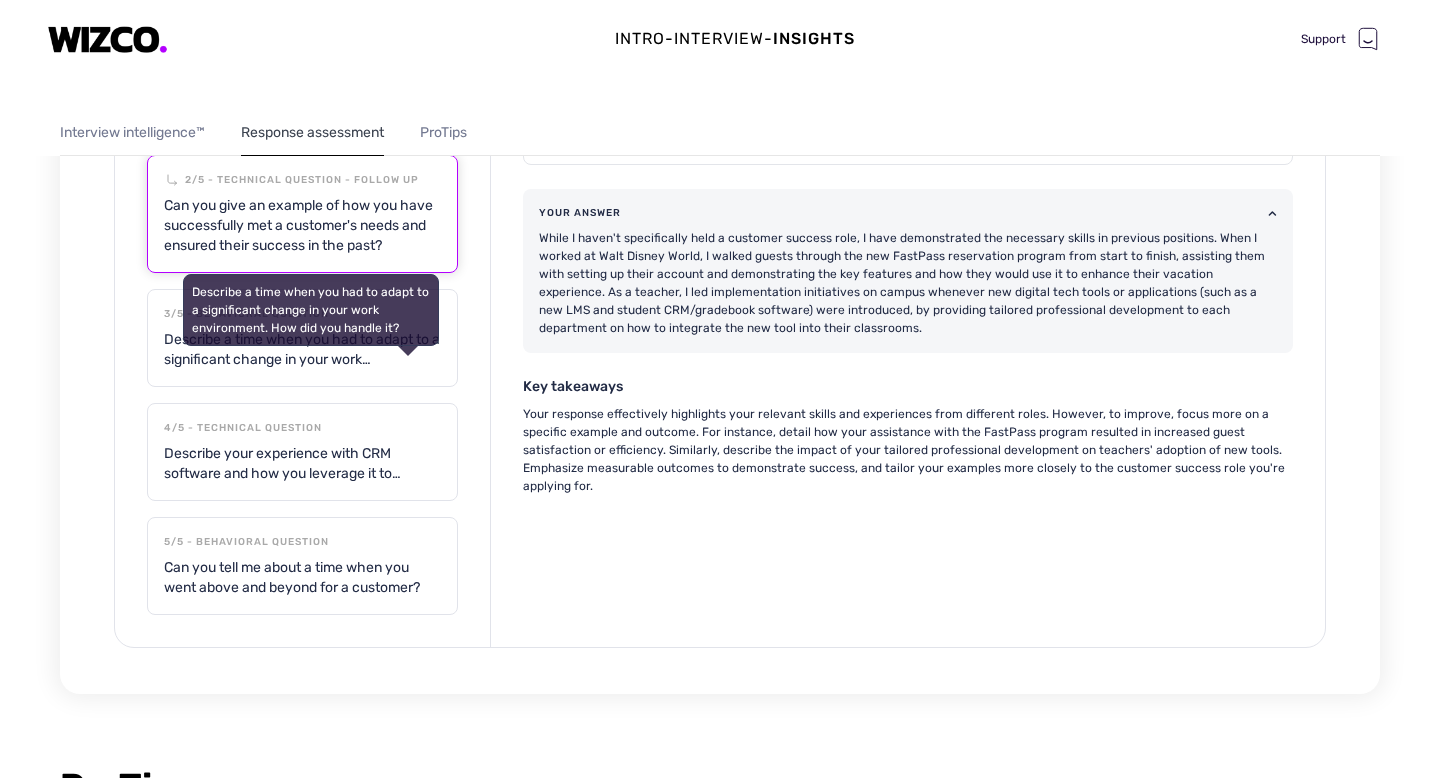 click on "Describe a time when you had to adapt to a significant change in your work environment. How did you handle it? Describe a time when you had to adapt to a significant change in your work environment. How did you handle it?" at bounding box center (302, 102) 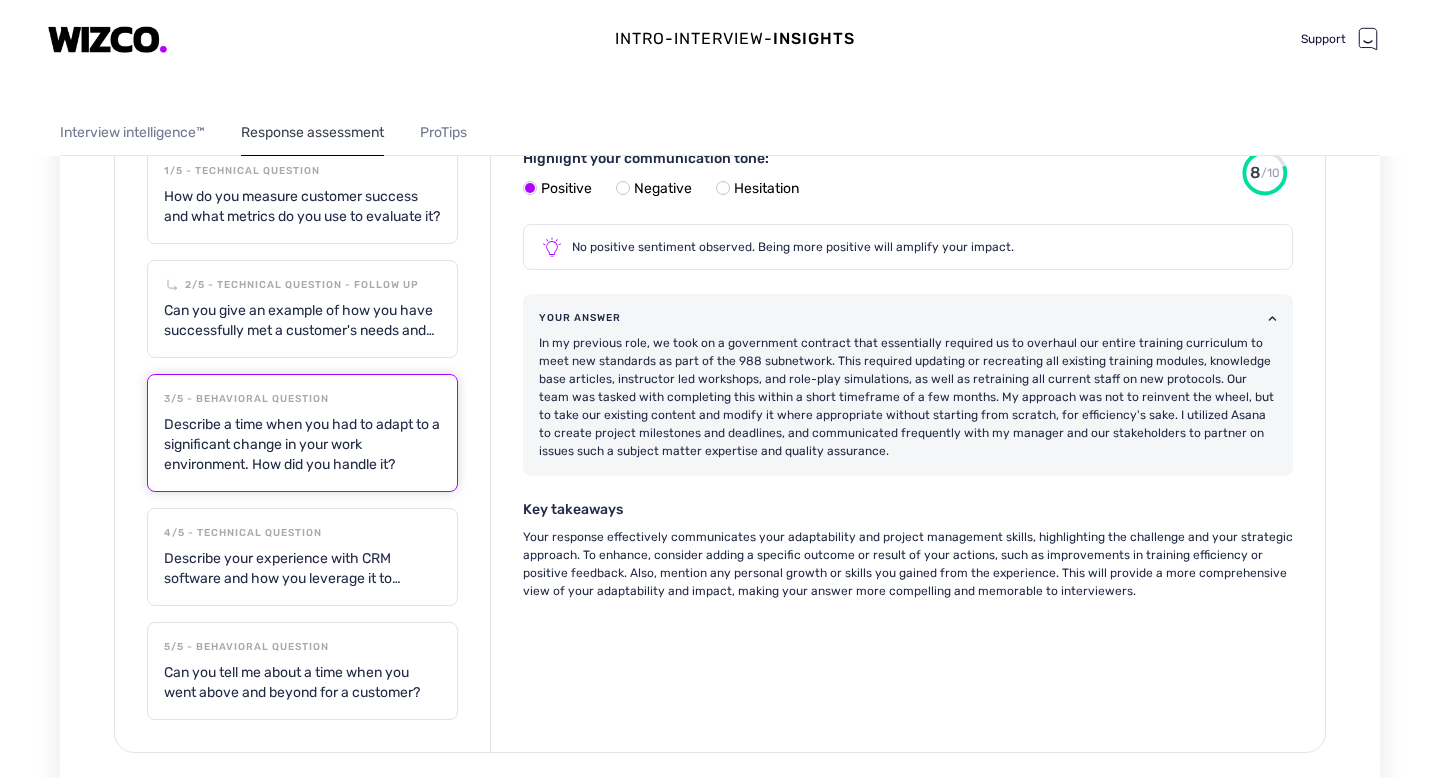 scroll, scrollTop: 1433, scrollLeft: 0, axis: vertical 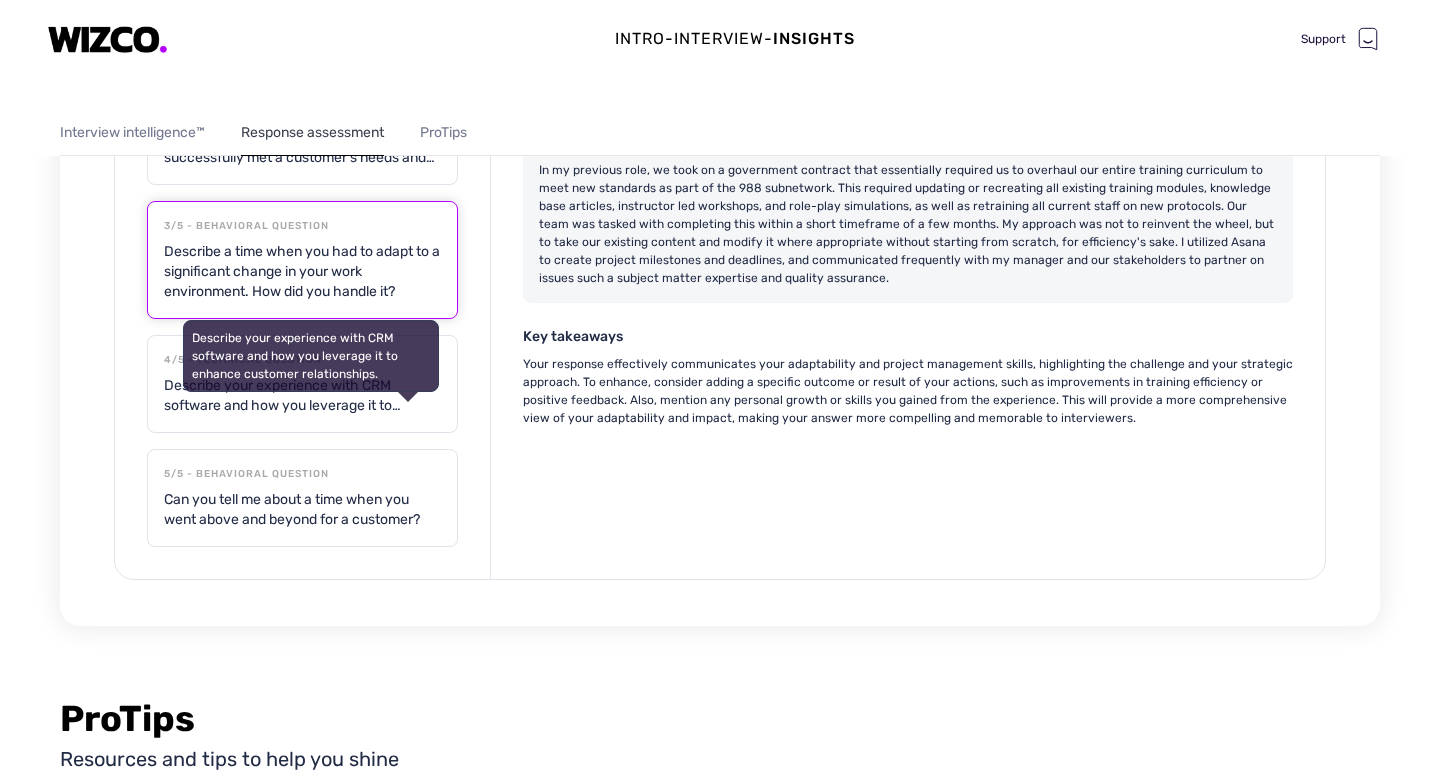 click on "Describe your experience with CRM software and how you leverage it to enhance customer relationships." at bounding box center [311, 356] 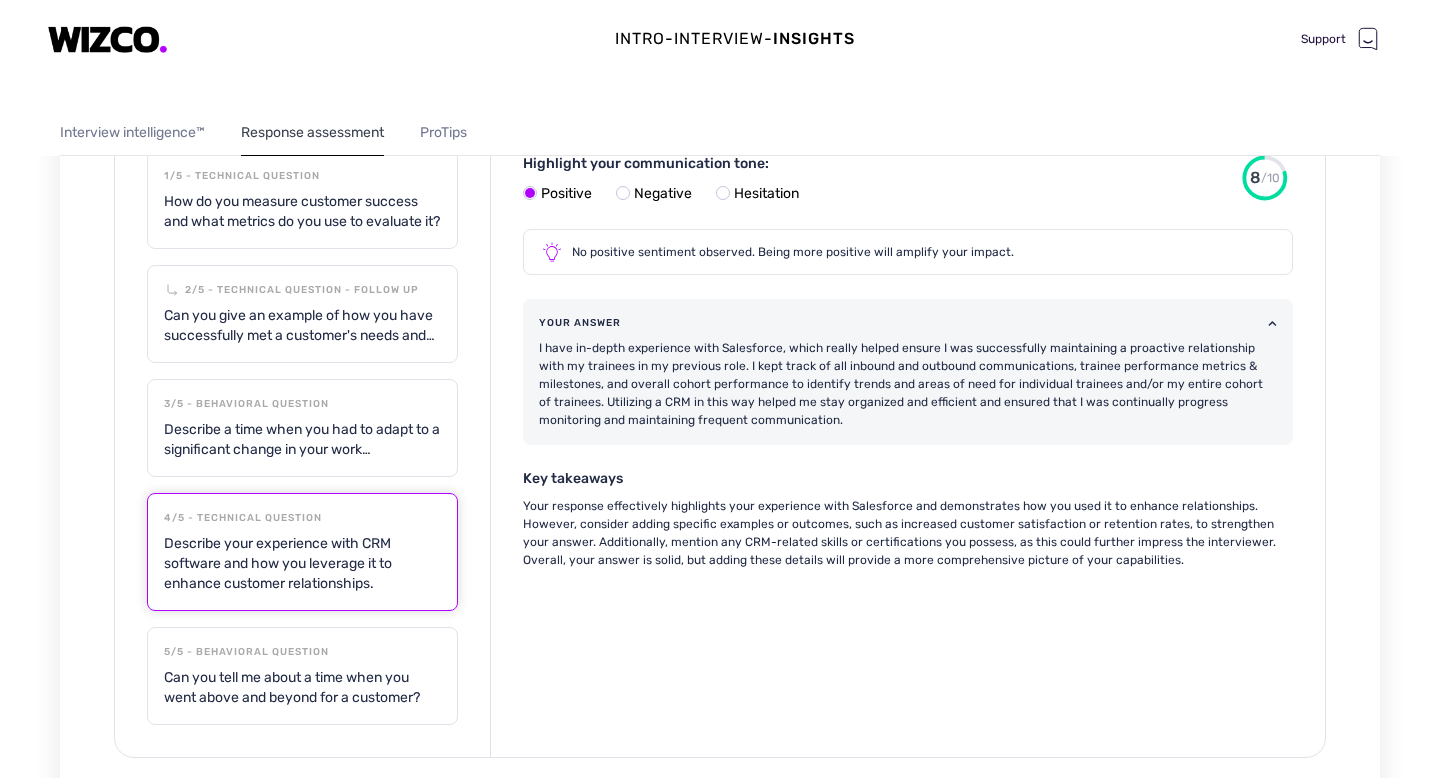 scroll, scrollTop: 1241, scrollLeft: 0, axis: vertical 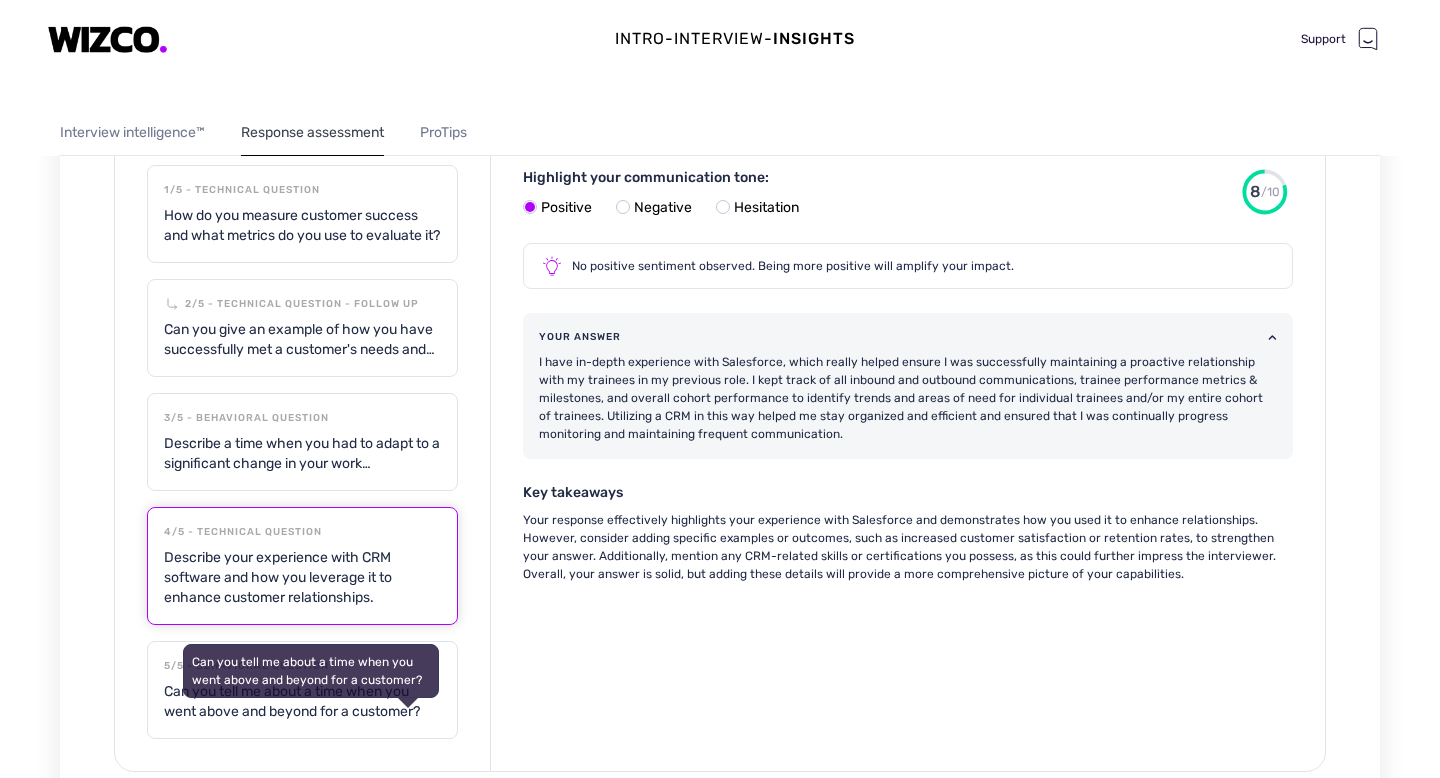 click on "Can you tell me about a time when you went above and beyond for a customer?" at bounding box center [311, 671] 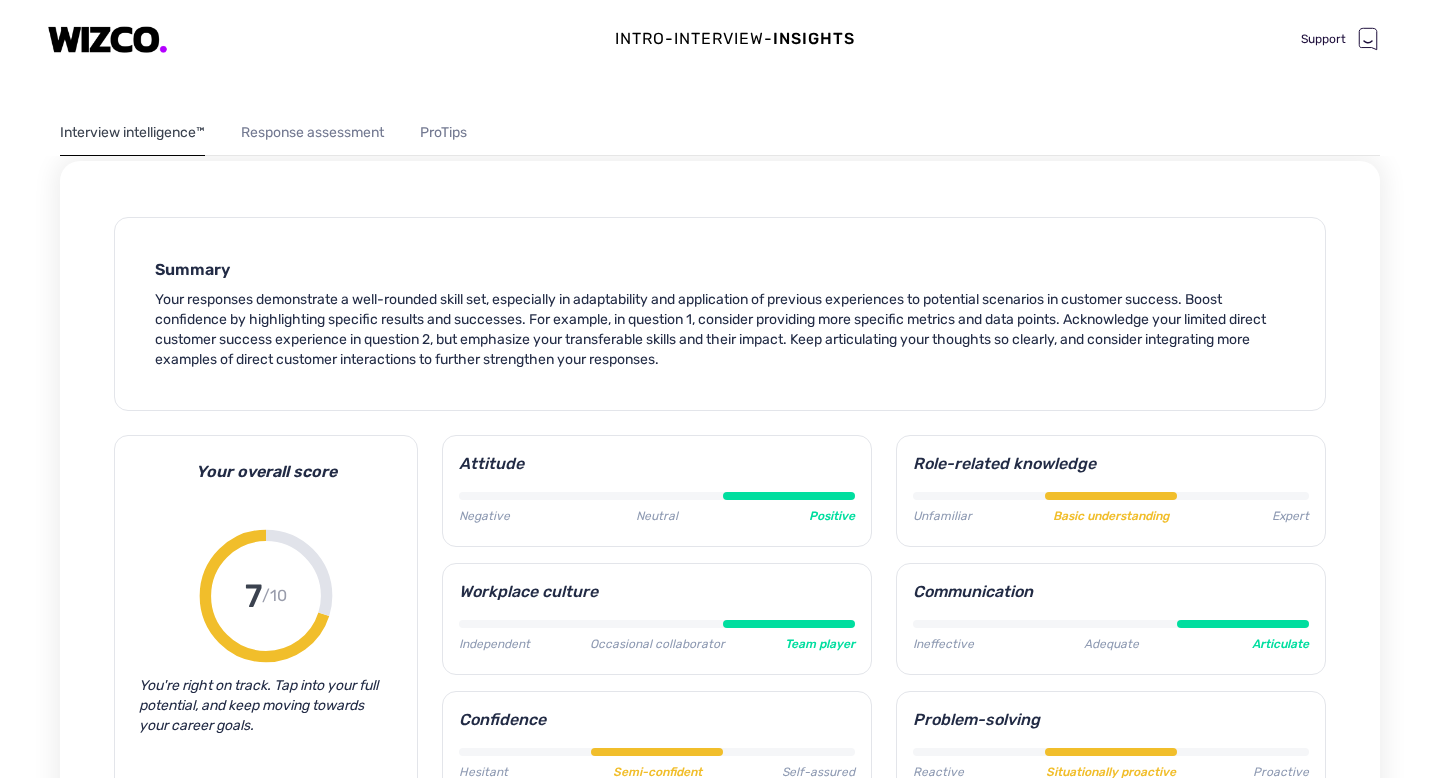 scroll, scrollTop: 0, scrollLeft: 0, axis: both 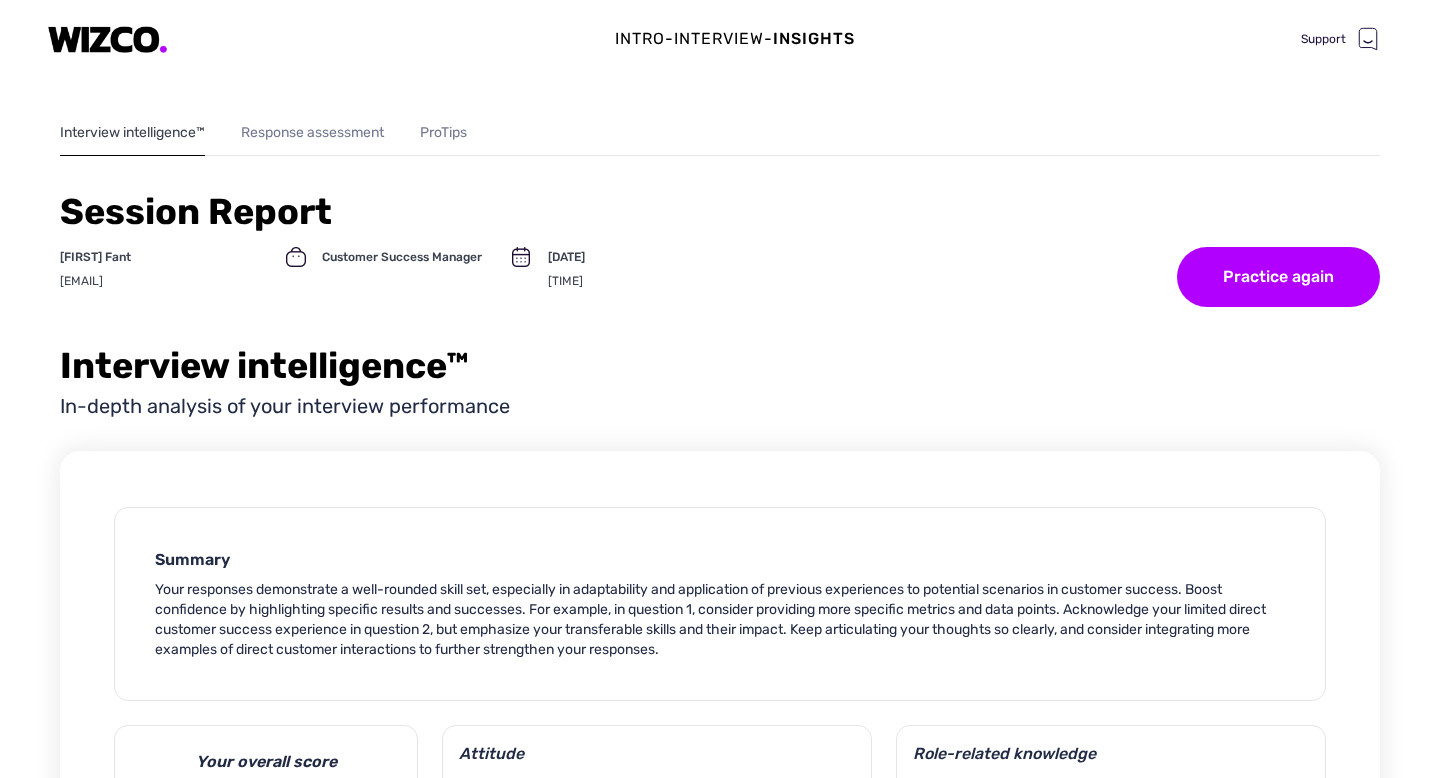 click on "ProTips" at bounding box center (443, 133) 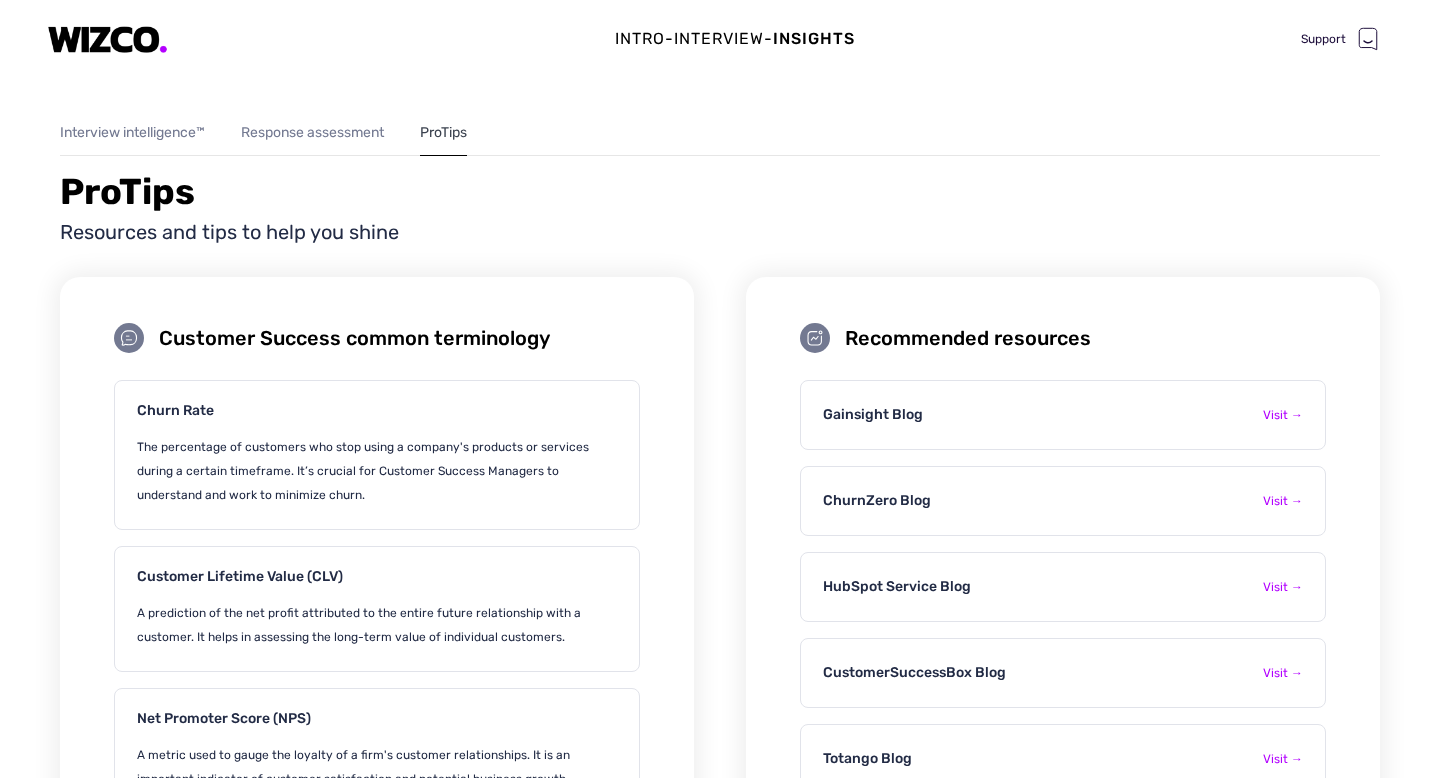 click on "Interview intelligence™" at bounding box center (132, 133) 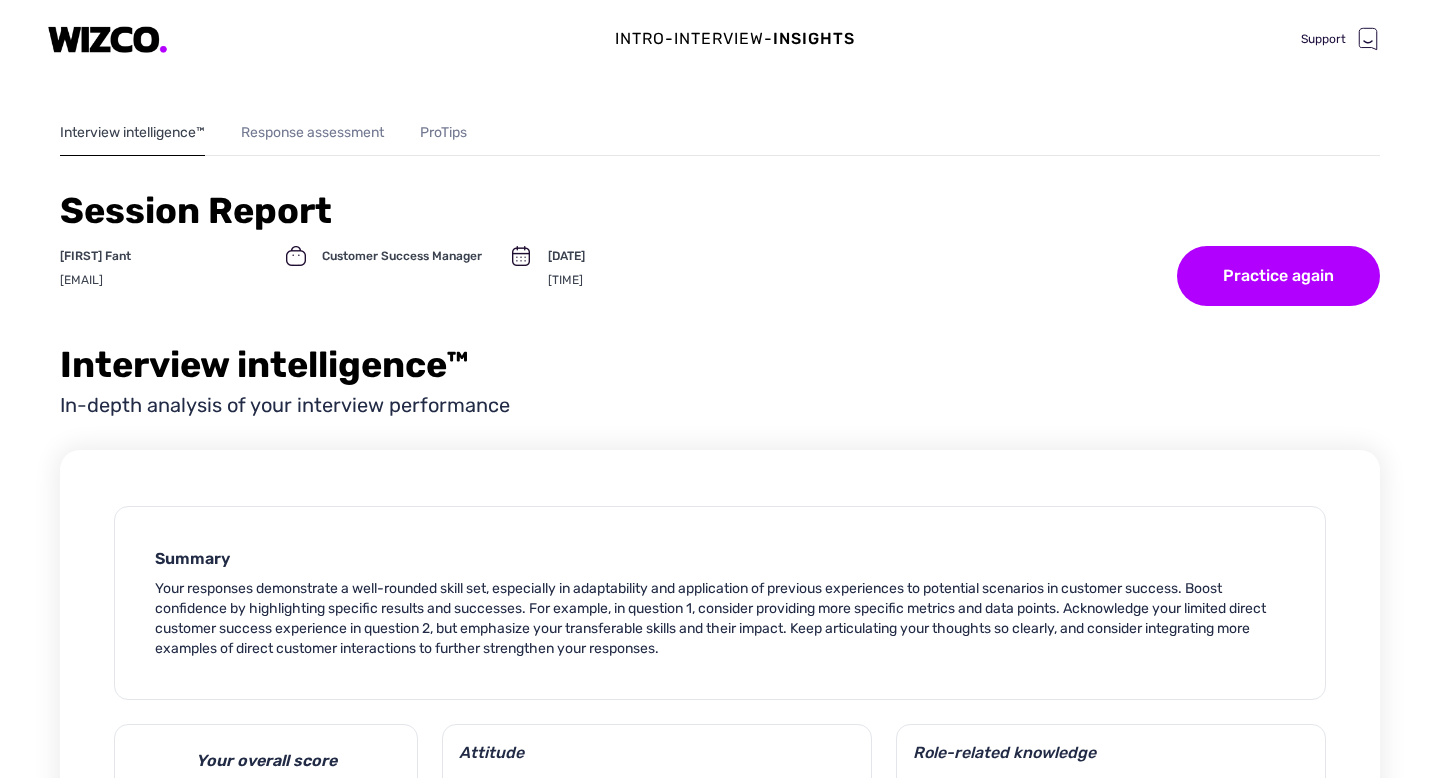 scroll, scrollTop: 0, scrollLeft: 0, axis: both 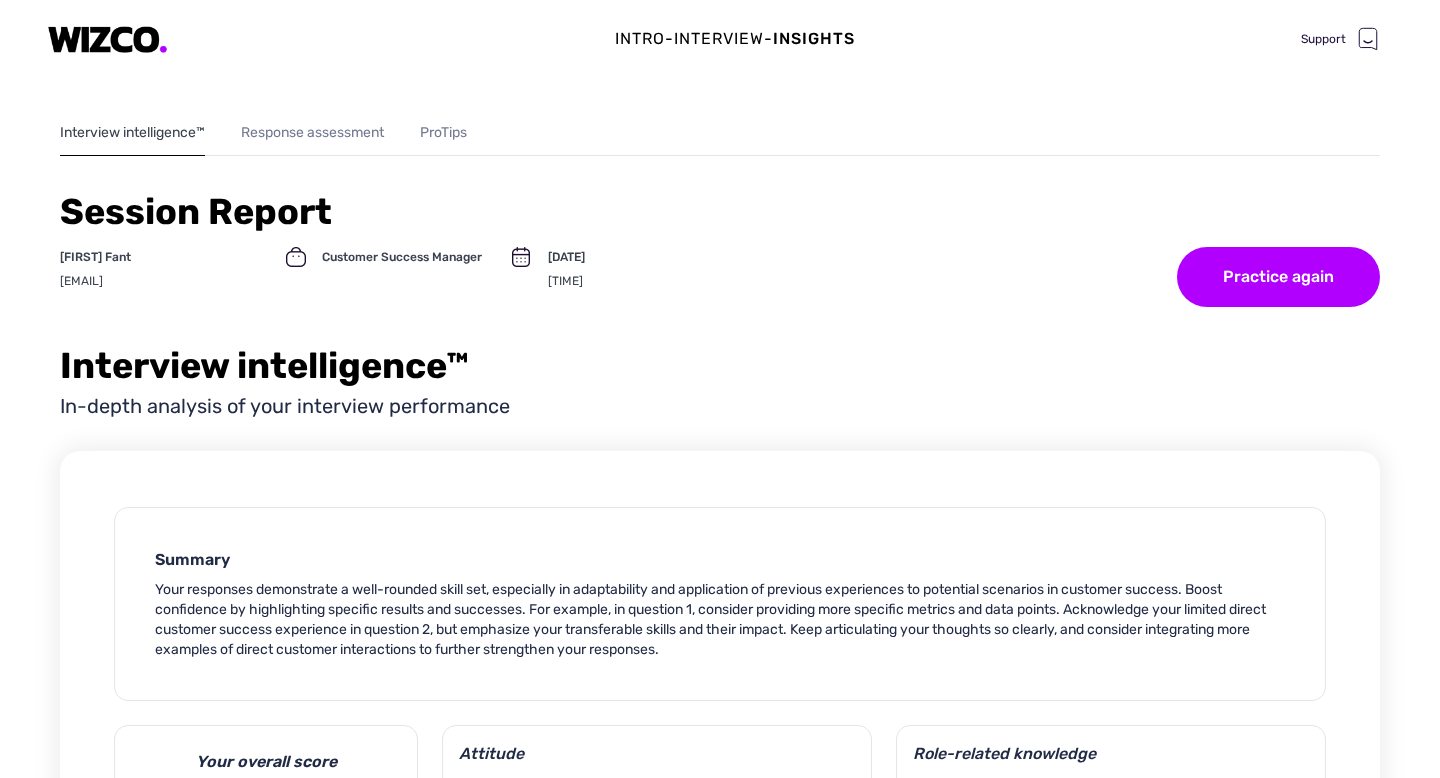 click at bounding box center [108, 39] 